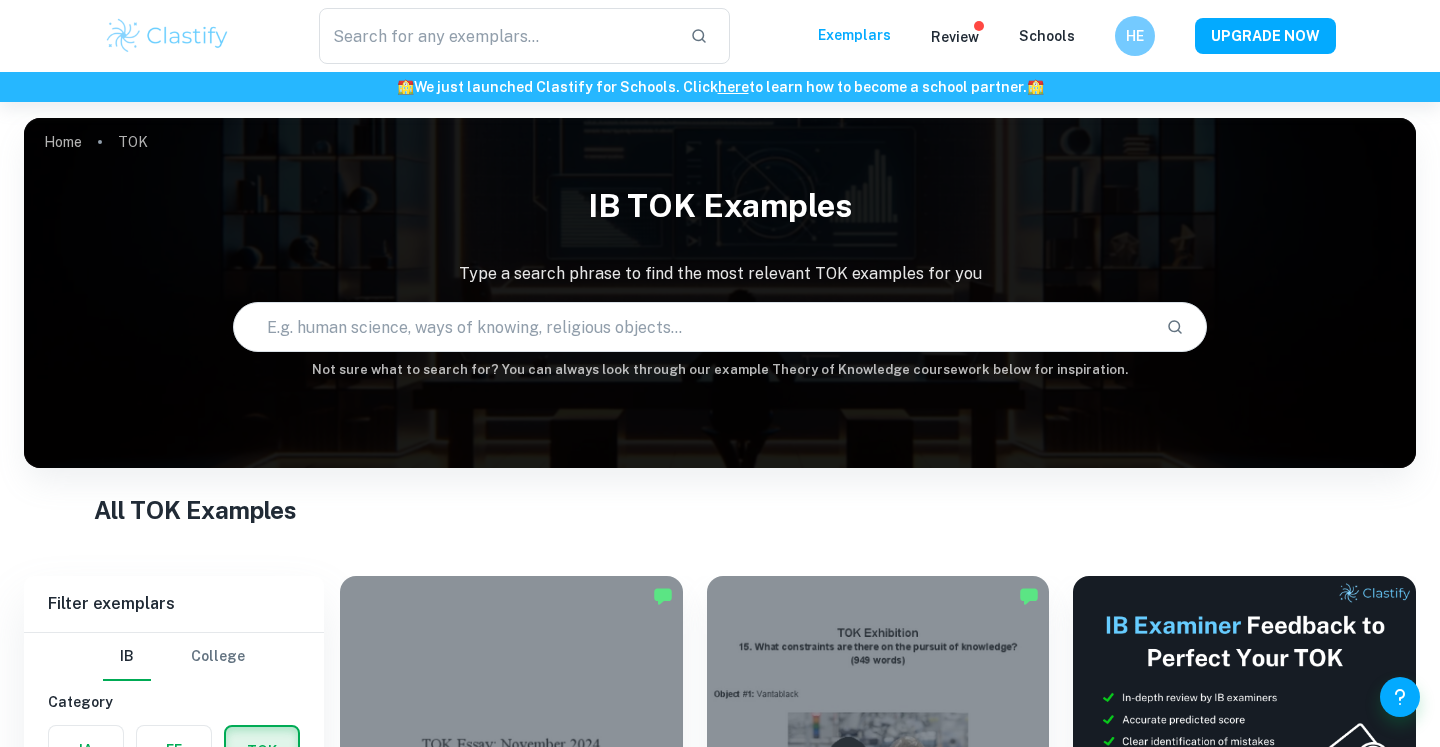 scroll, scrollTop: 0, scrollLeft: 0, axis: both 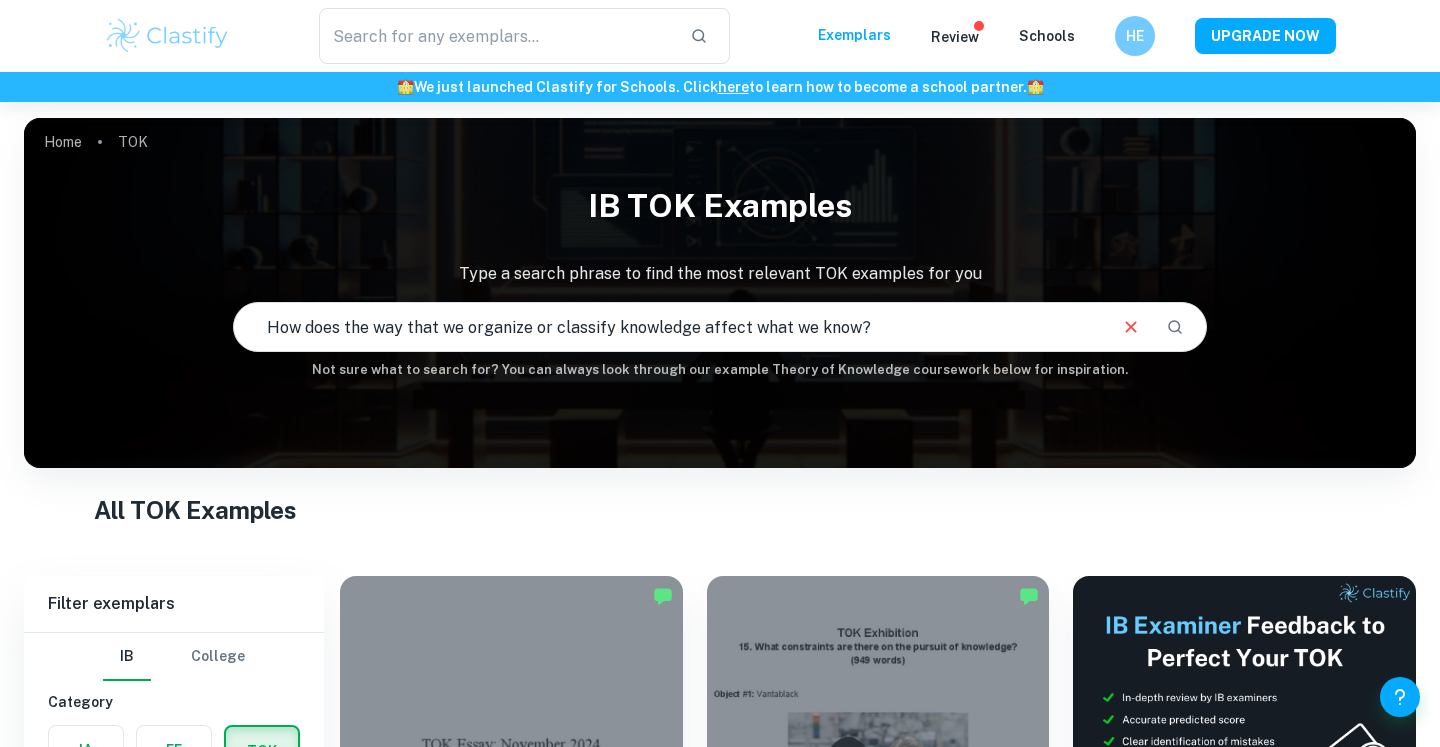 type on "How does the way that we organize or classify knowledge affect what we know?" 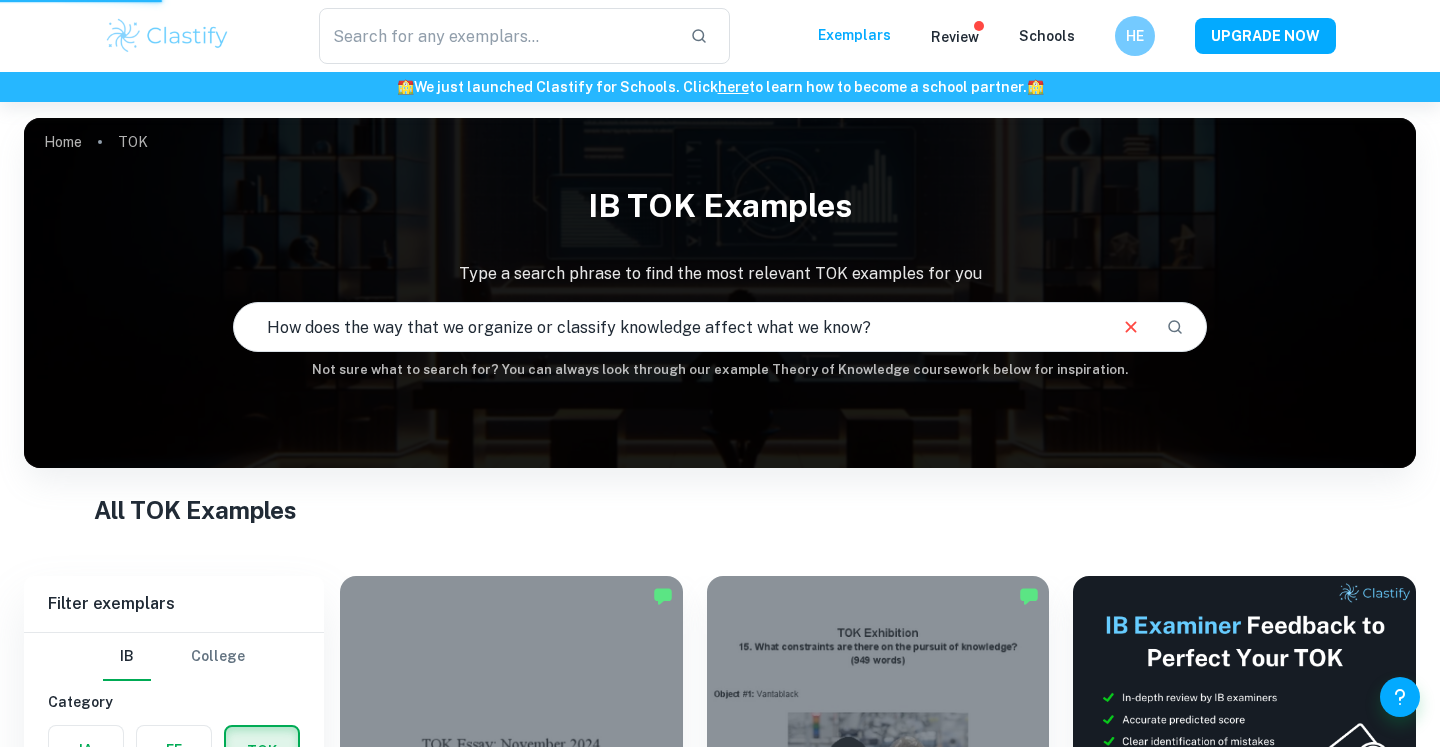 click on "How does the way that we organize or classify knowledge affect what we know?" at bounding box center (669, 327) 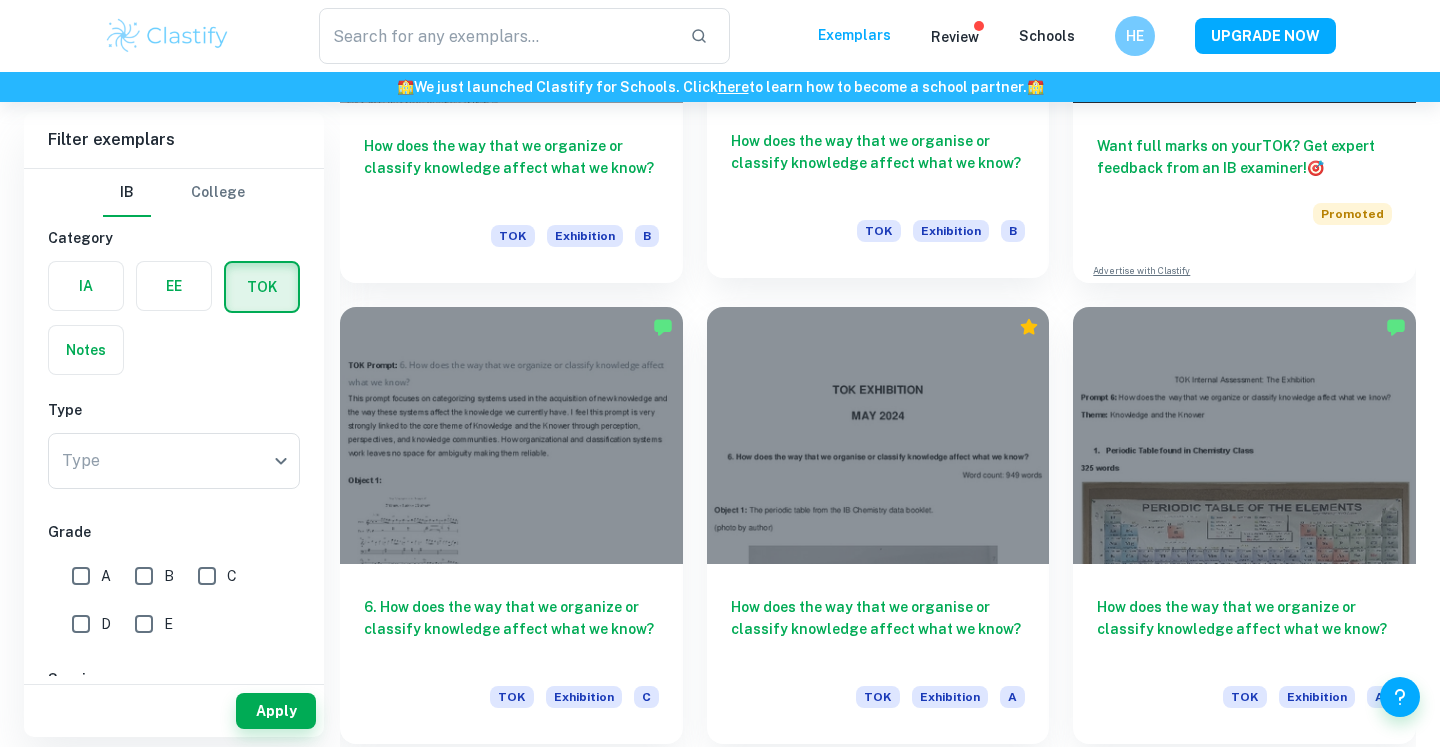 scroll, scrollTop: 738, scrollLeft: 0, axis: vertical 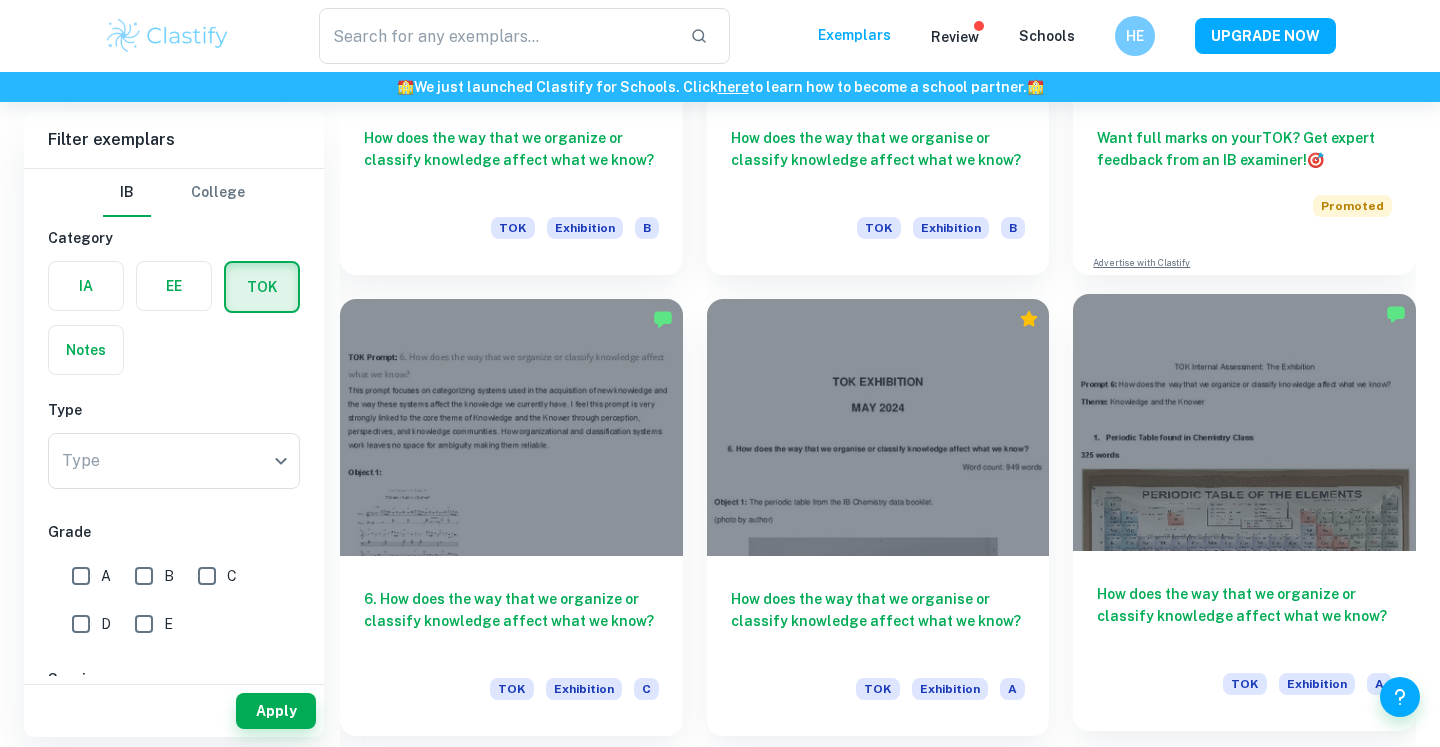 click on "How does the way that we organize or classify knowledge affect what we know?" at bounding box center (1244, 616) 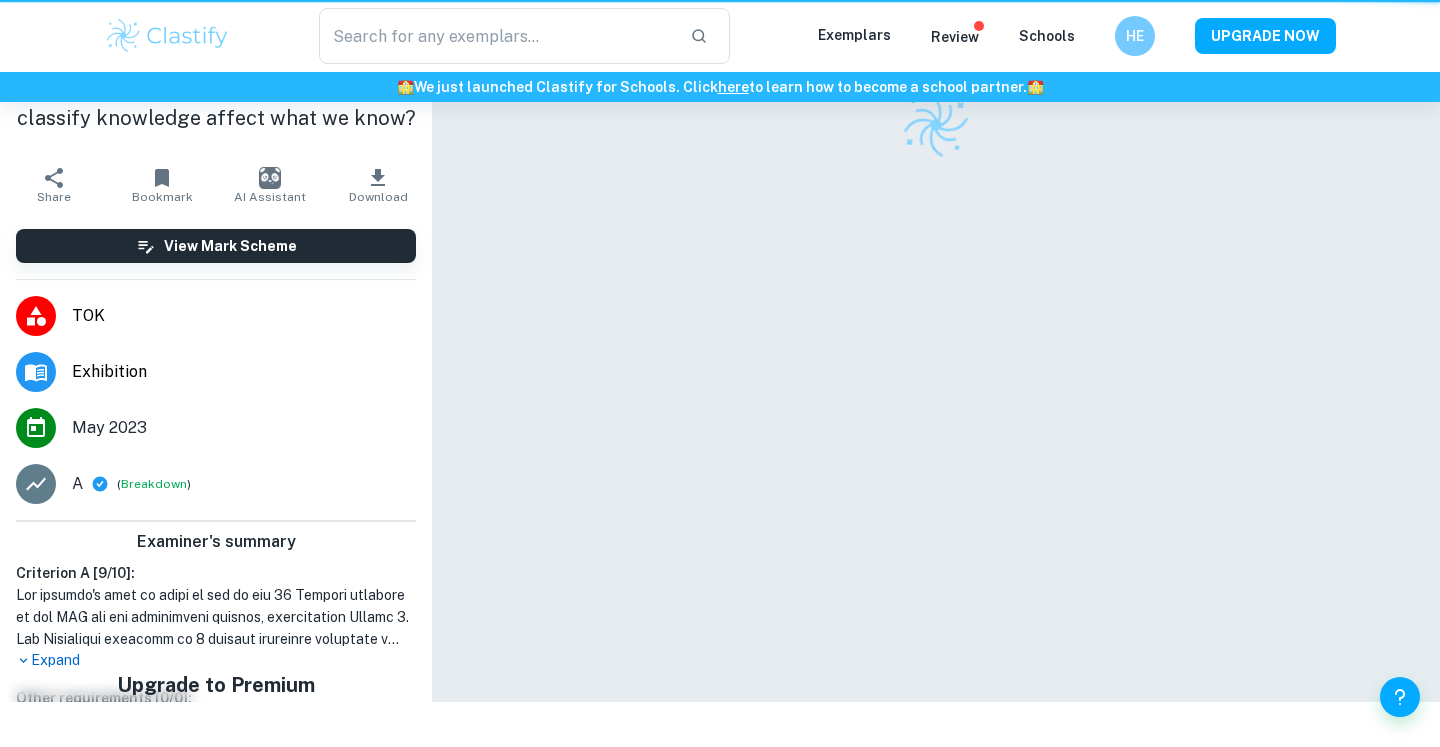 scroll, scrollTop: 0, scrollLeft: 0, axis: both 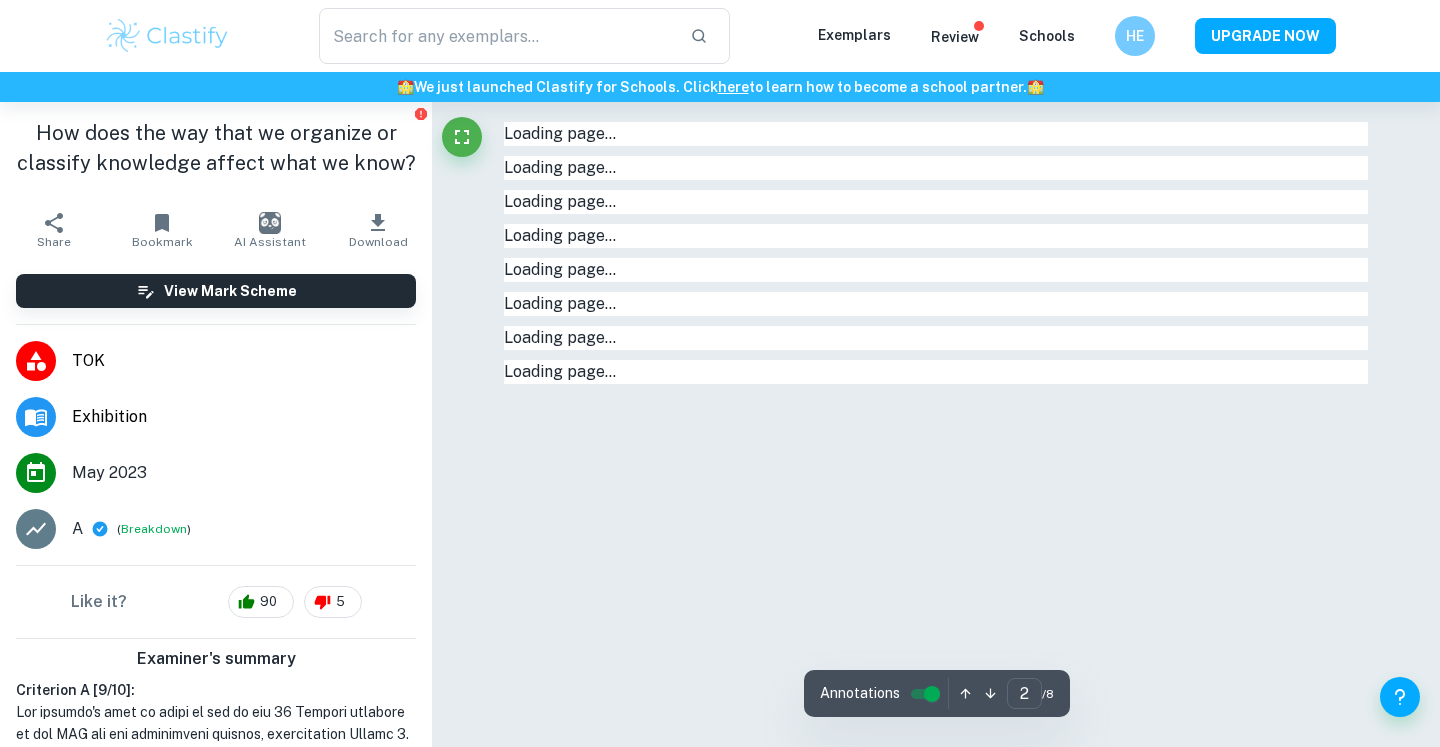 type on "1" 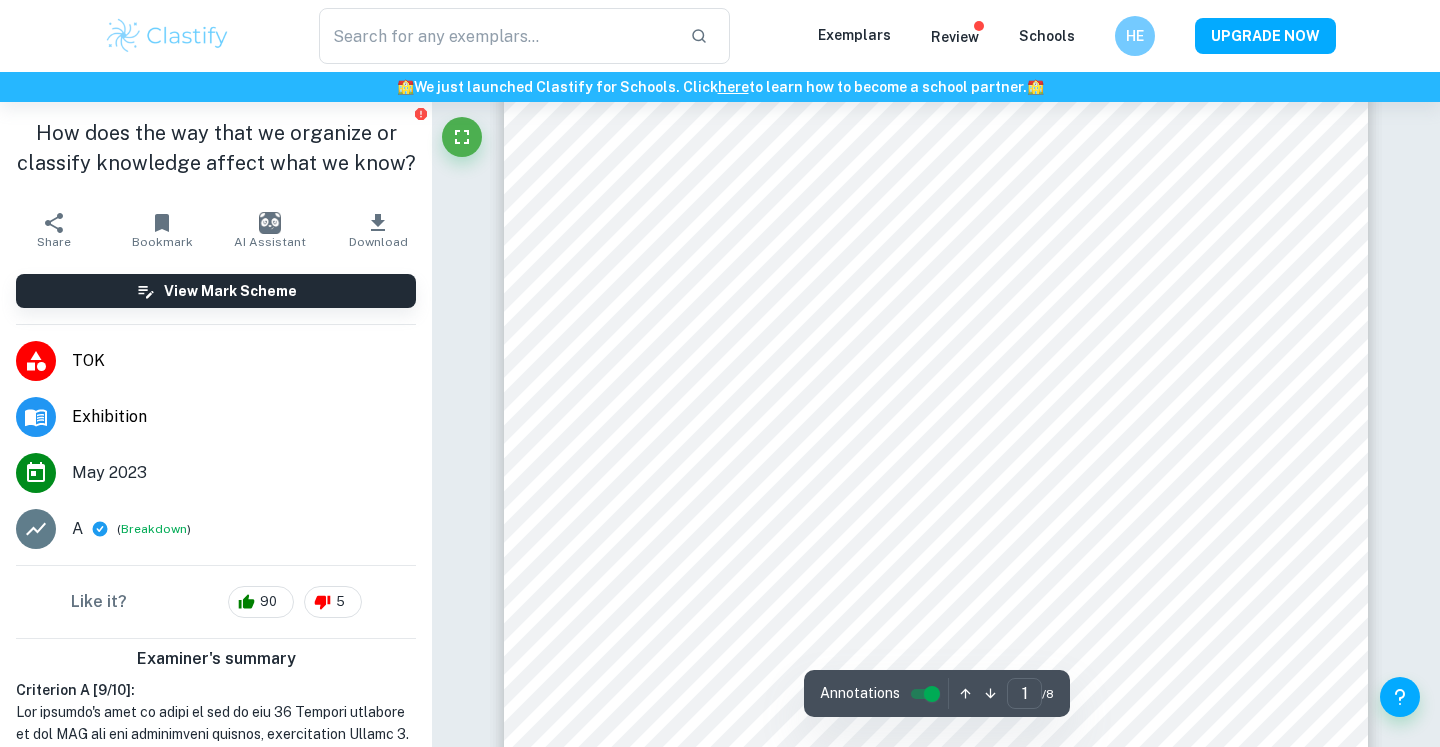 scroll, scrollTop: 446, scrollLeft: 0, axis: vertical 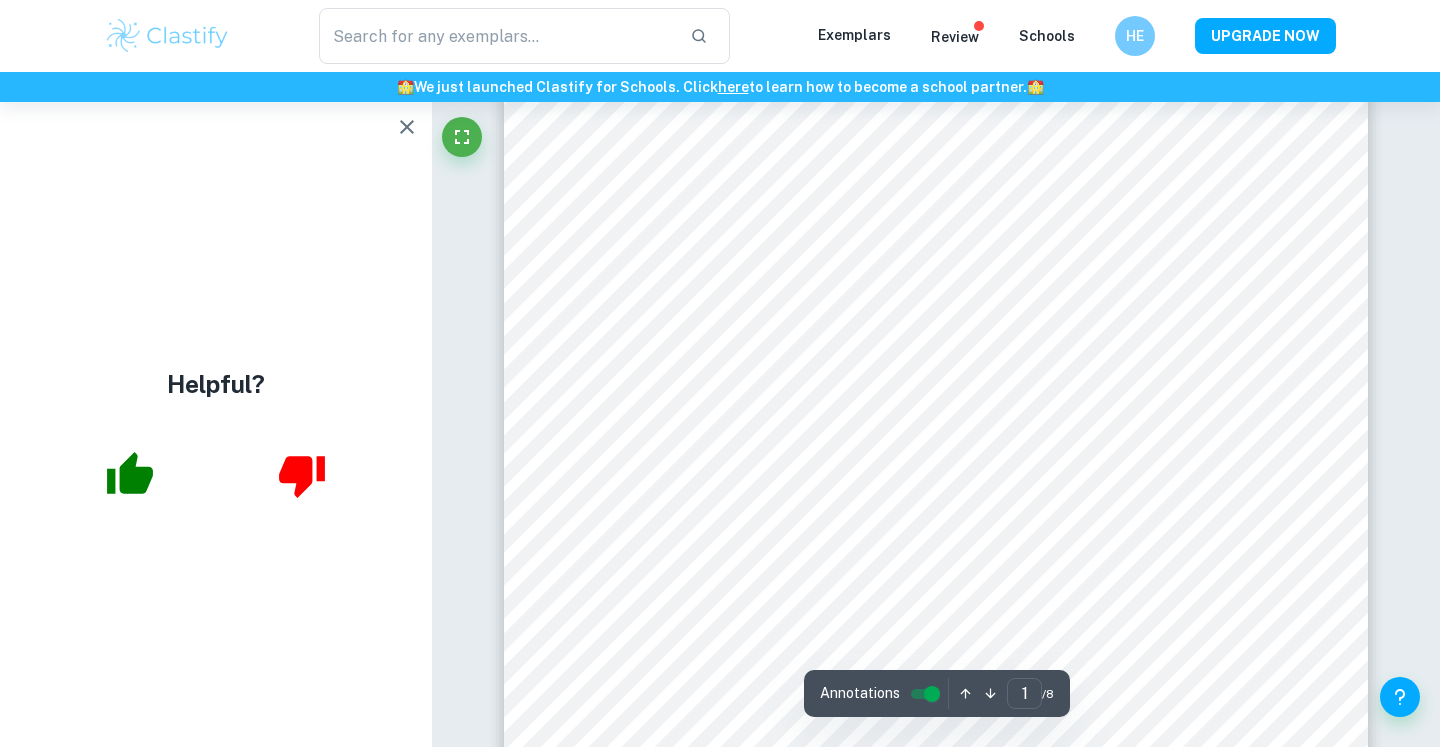 click on "Correct Criterion A The Exhibition clearly identifies 3 objects, all linked to the chosen prompt Comment This criterion is met as the essay clearly identifies and discusses three objects, all of which are linked to the chosen prompt of 'How does the way that we organize or classify knowledge affect what we know?' Written by [NAME] Ask Clai Correct Criterion A The Exhibition clearly identifies 3 objects, all linked to the chosen prompt Comment This criterion is met as the essay clearly identifies and discusses three objects, all of which are linked to the chosen prompt of 'How does the way that we organize or classify knowledge affect what we know?' Written by [NAME] Ask Clai Correct Criterion A The Exhibition clearly identifies 3 objects, all linked to the chosen prompt Comment This criterion is met as the essay clearly identifies and discusses three objects, all of which are linked to the chosen prompt of 'How does the way that we organize or classify knowledge affect what we know?' Written by [NAME] Correct" at bounding box center [936, 4253] 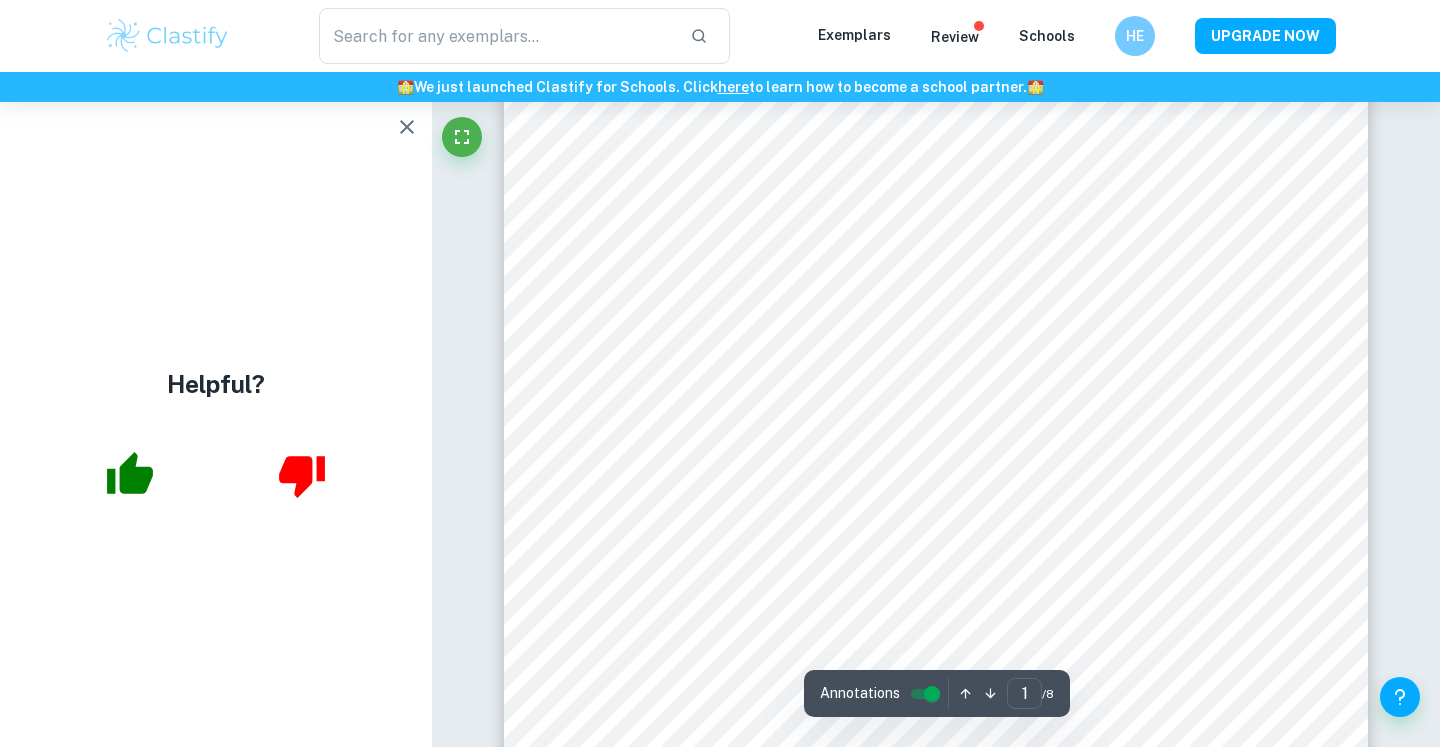scroll, scrollTop: 72, scrollLeft: 0, axis: vertical 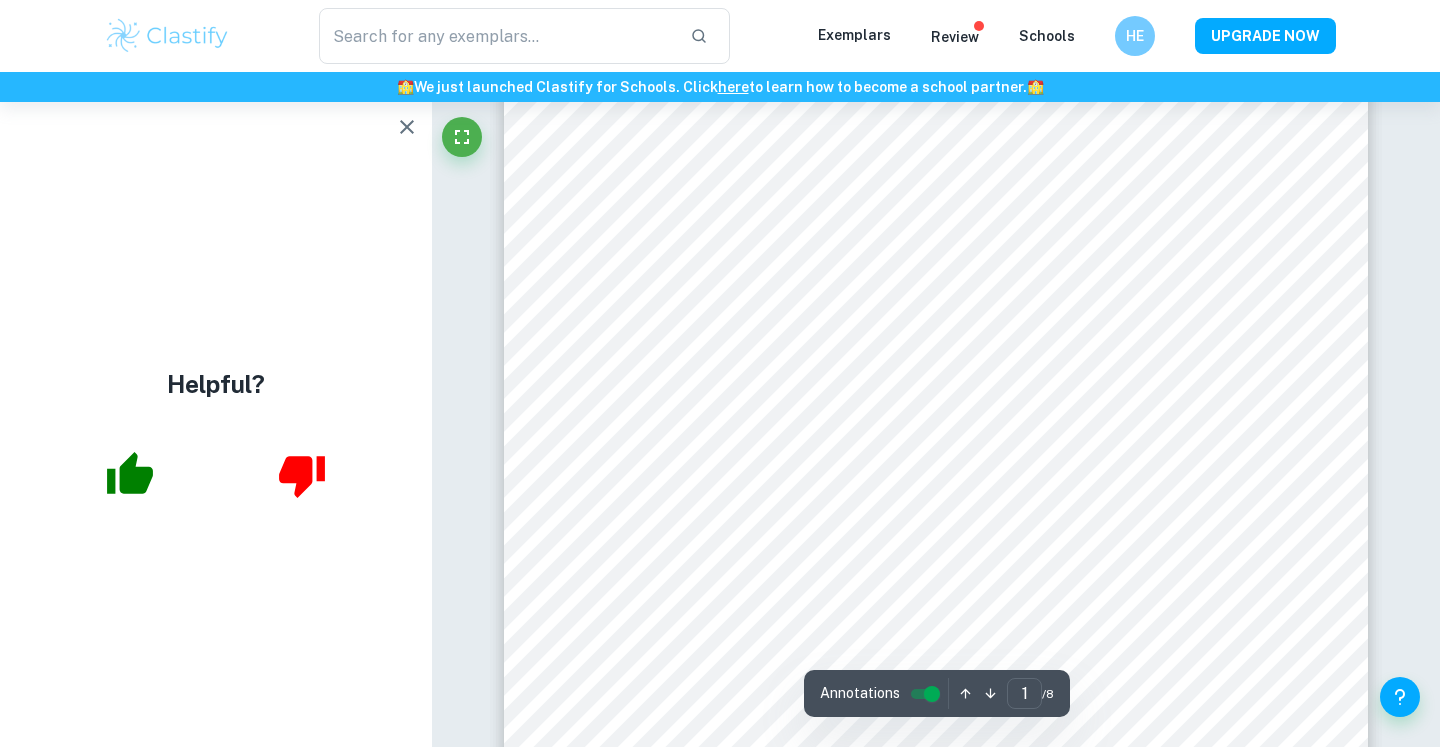 click 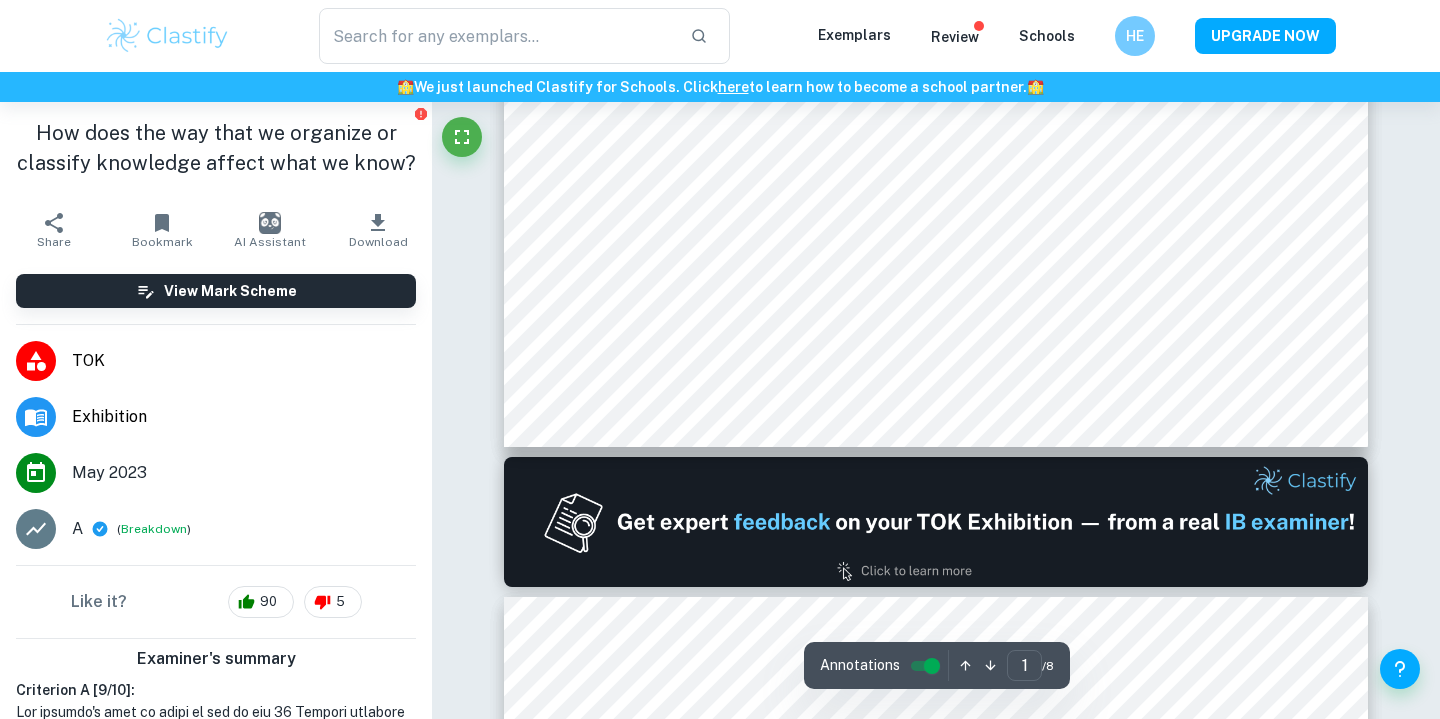 scroll, scrollTop: 670, scrollLeft: 0, axis: vertical 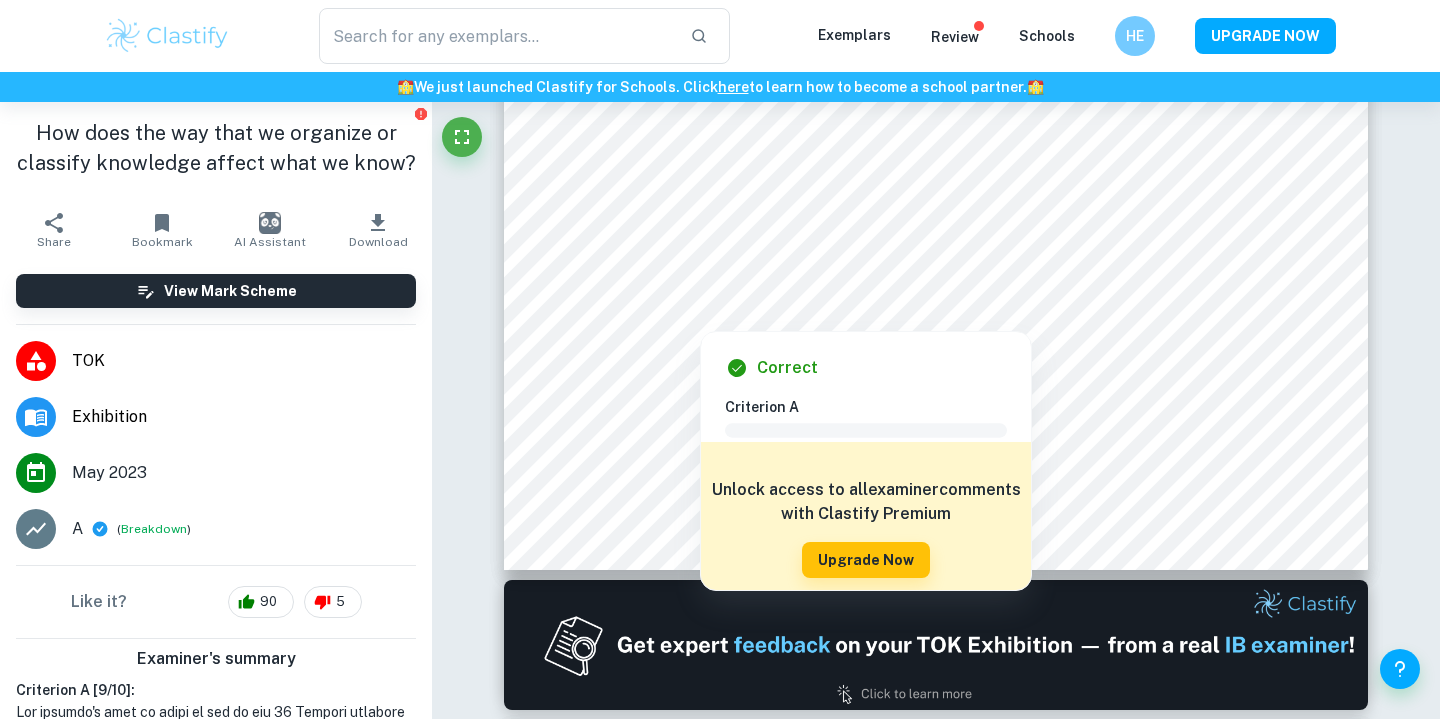click at bounding box center (1061, 291) 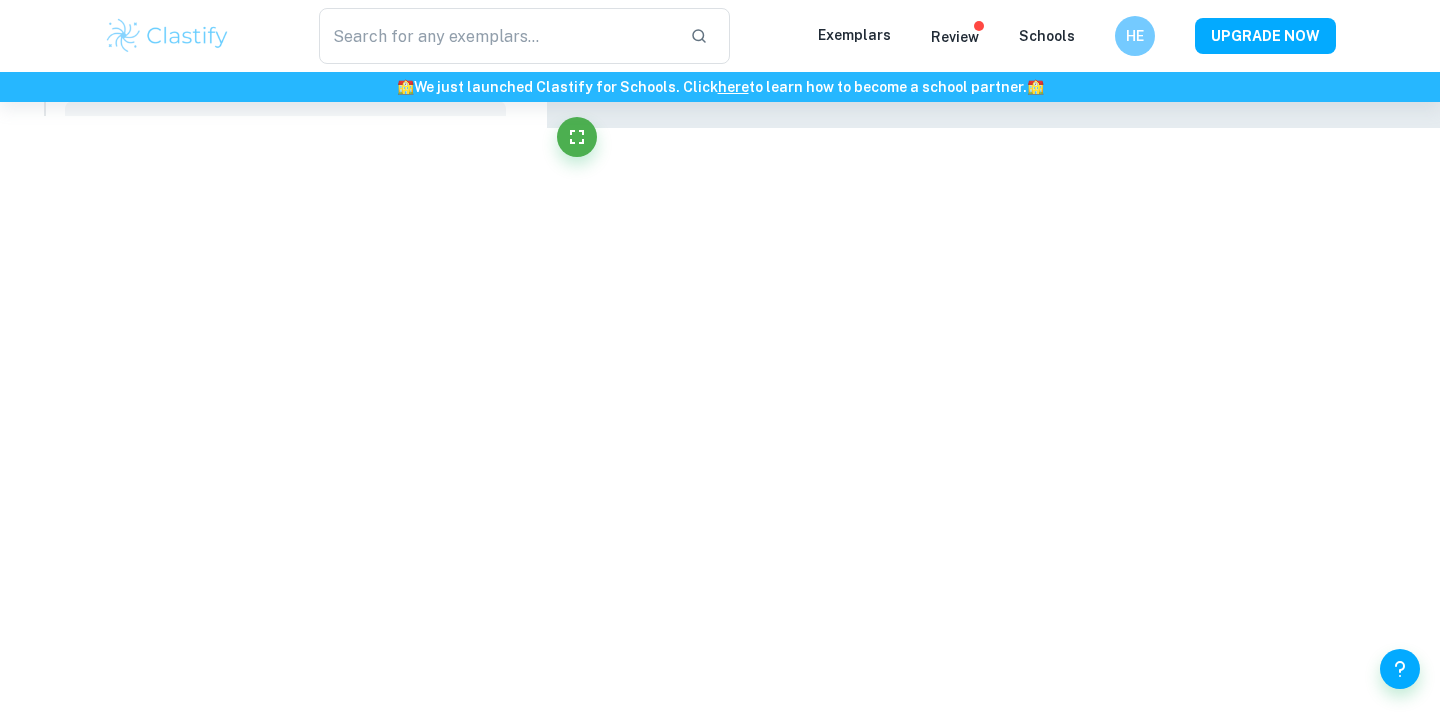 drag, startPoint x: 1125, startPoint y: 282, endPoint x: 1140, endPoint y: 282, distance: 15 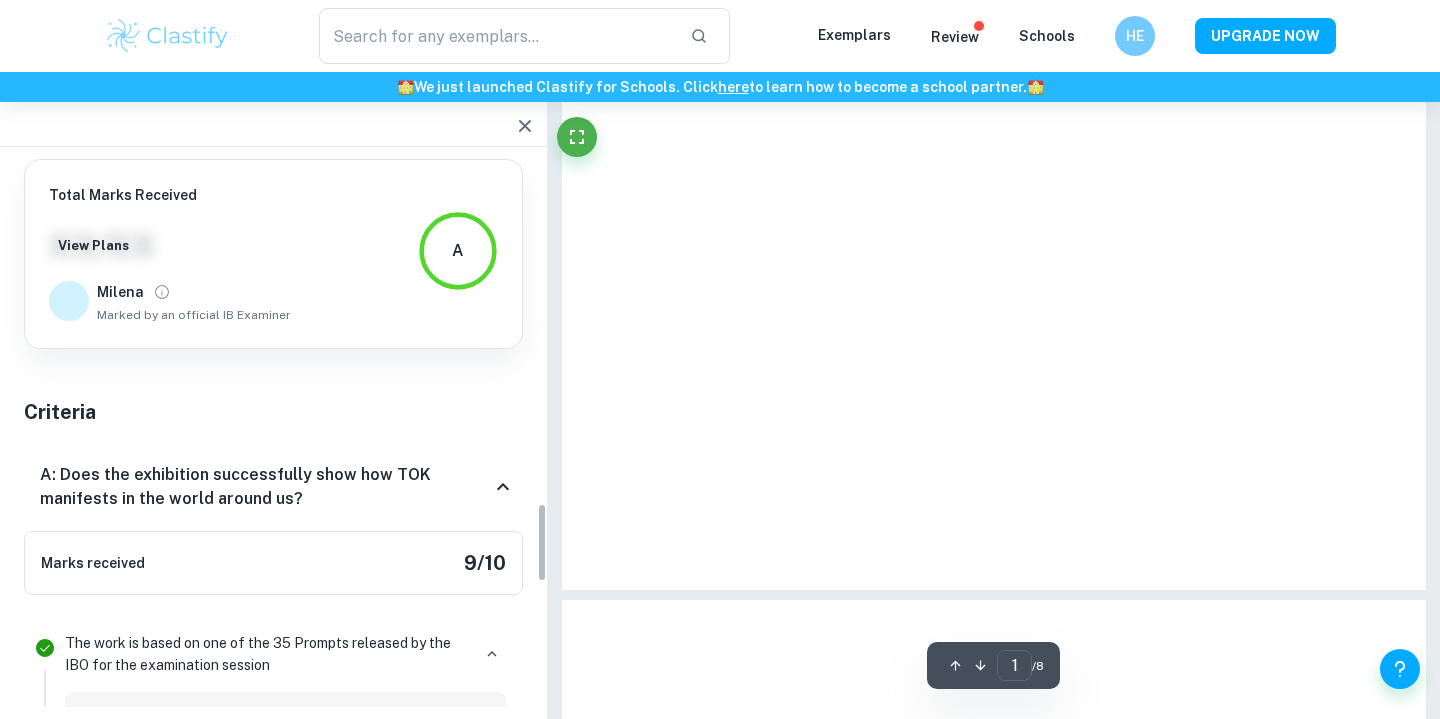scroll, scrollTop: 2378, scrollLeft: 0, axis: vertical 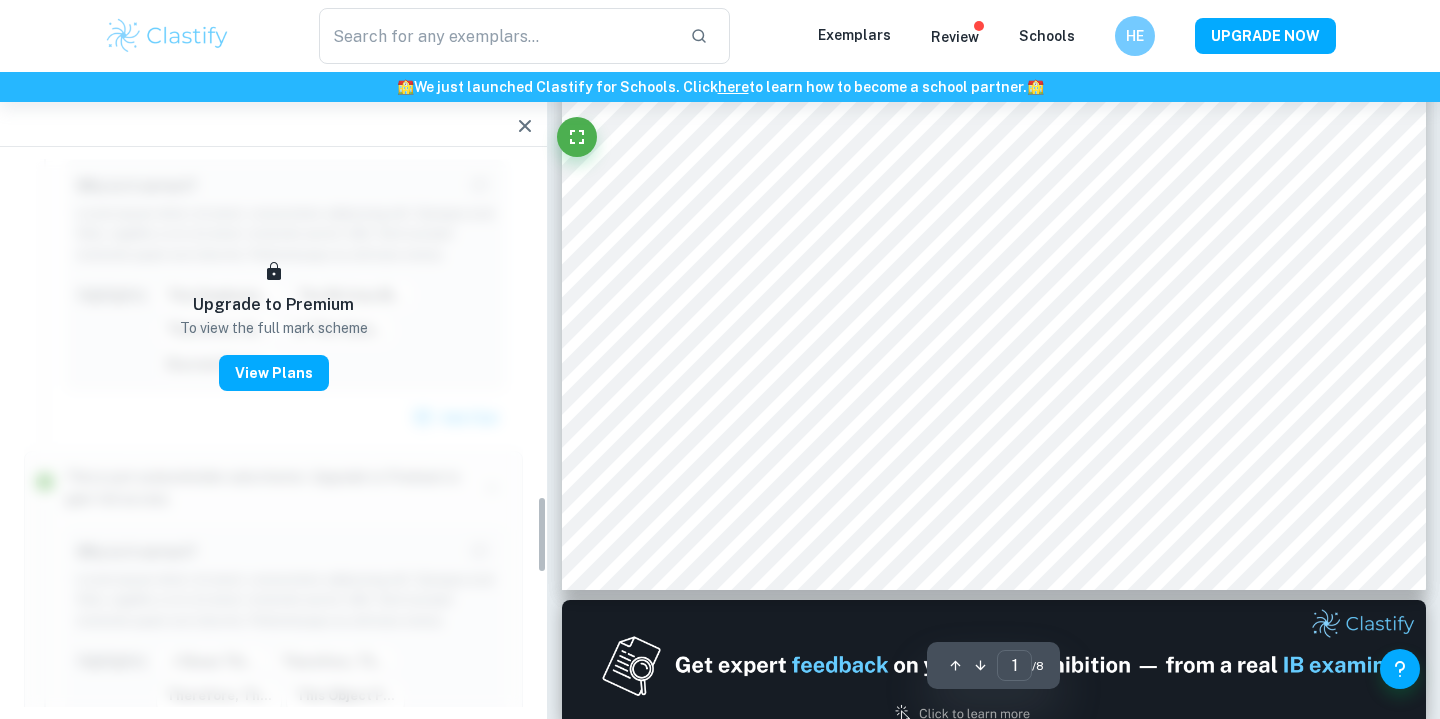 click 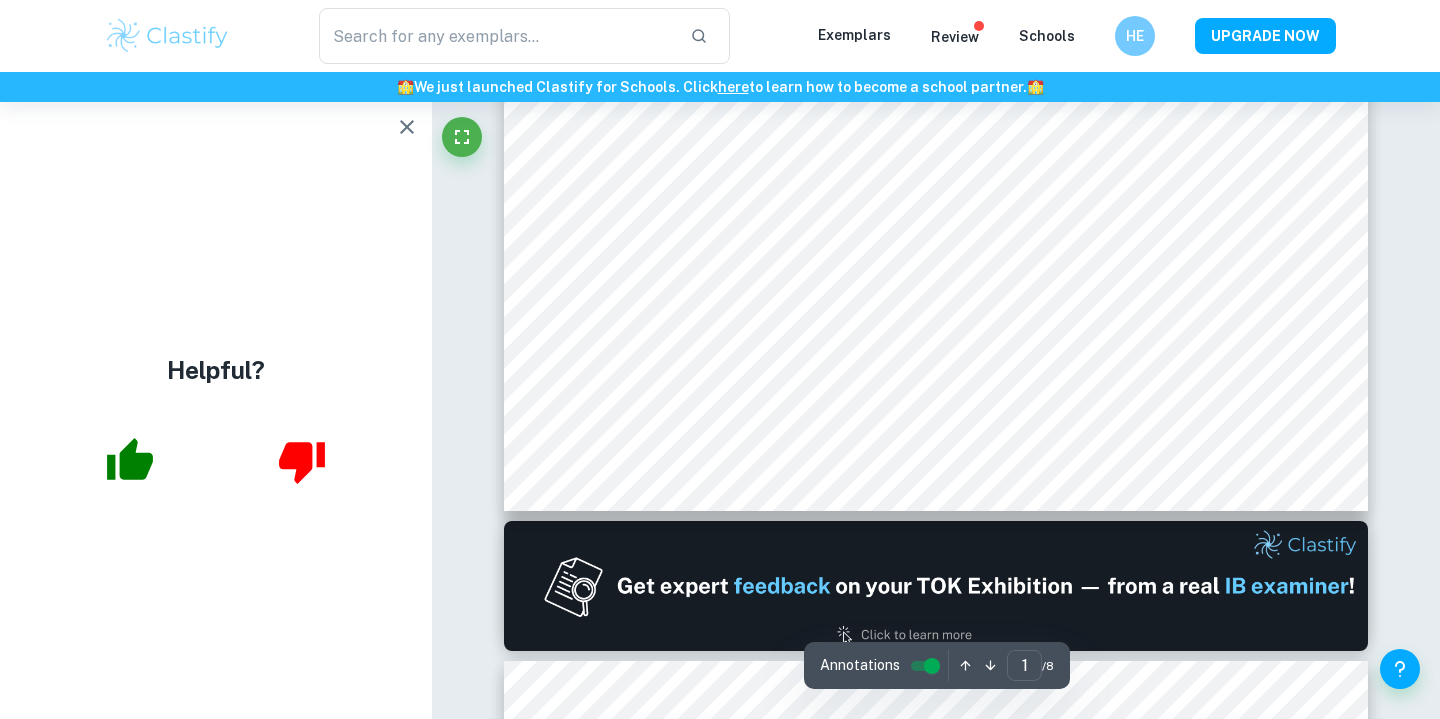 scroll, scrollTop: 707, scrollLeft: 0, axis: vertical 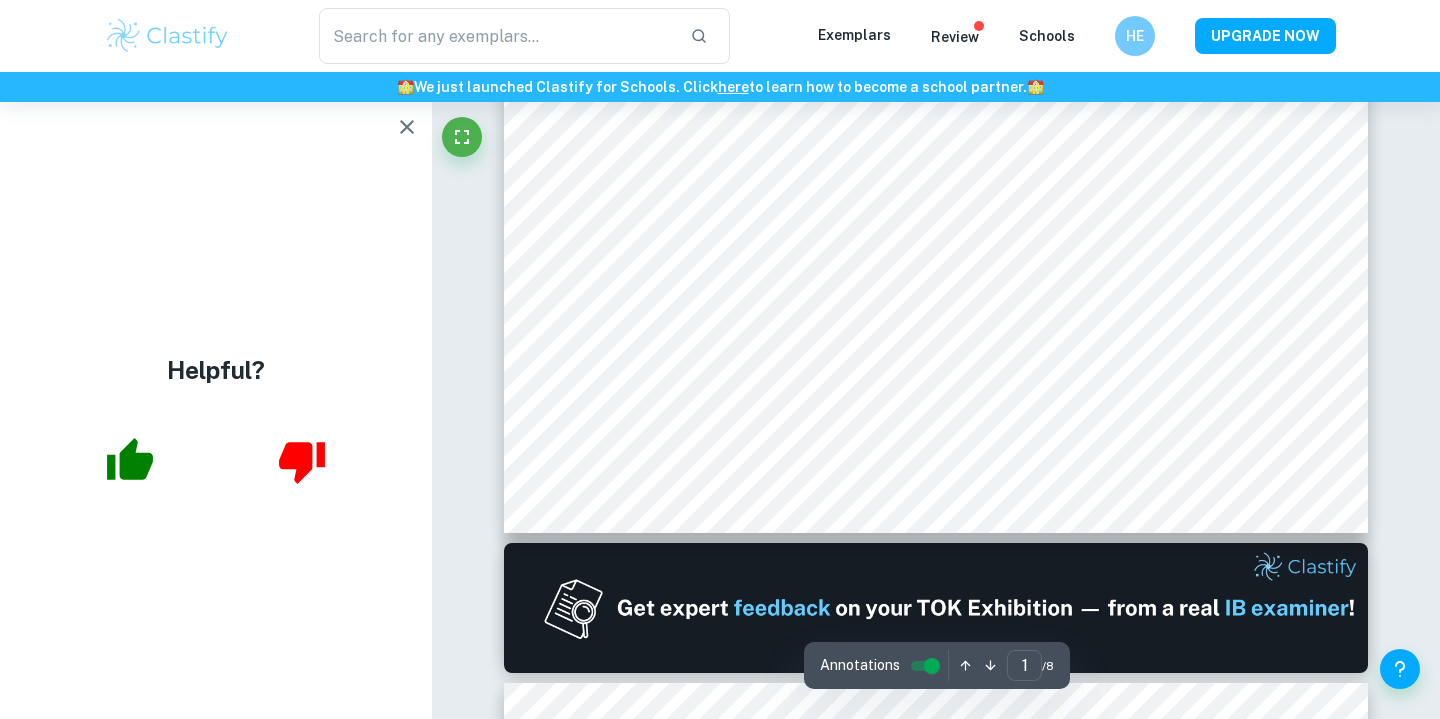 click on "Correct Other requirements Comment Unlock access to all examiner comments with Clastify Premium Upgrade Now Correct Other requirements Comment Unlock access to all examiner comments with Clastify Premium Upgrade Now Correct Criterion A The Exhibition clearly identifies 3 objects, all linked to the chosen prompt Comment This criterion is met as the essay clearly identifies and discusses three objects, all of which are linked to the chosen prompt of 'How does the way that we organize or classify knowledge affect what we know?' Written by [NAME] Ask Clai Correct Criterion A Comment Unlock access to all examiner comments with Clastify Premium Upgrade Now Correct Criterion A Comment Unlock access to all examiner comments with Clastify Premium Upgrade Now Correct Criterion A Comment Unlock access to all examiner comments with Clastify Premium Upgrade Now Correct Criterion A Comment Unlock access to all examiner comments with Clastify Premium Upgrade Now Correct Criterion A Comment examiner" at bounding box center (936, 3992) 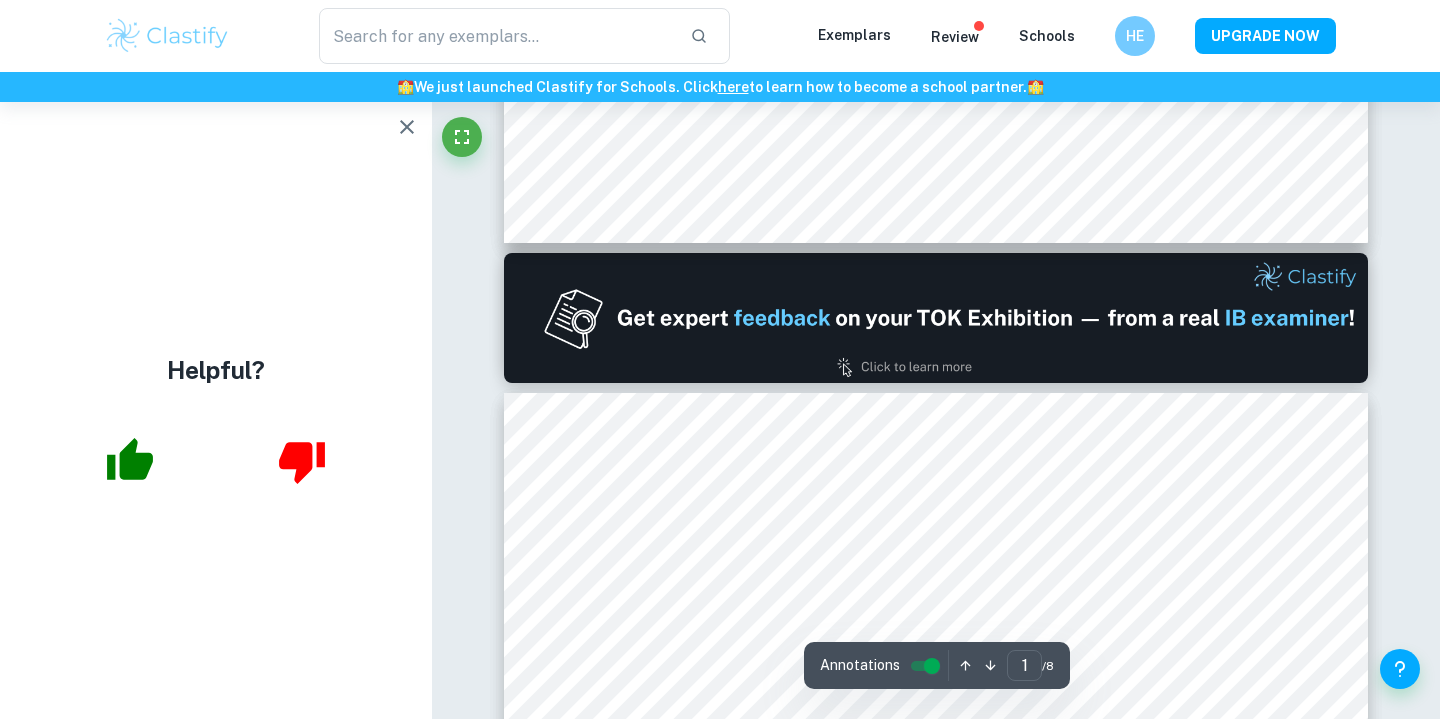scroll, scrollTop: 1003, scrollLeft: 0, axis: vertical 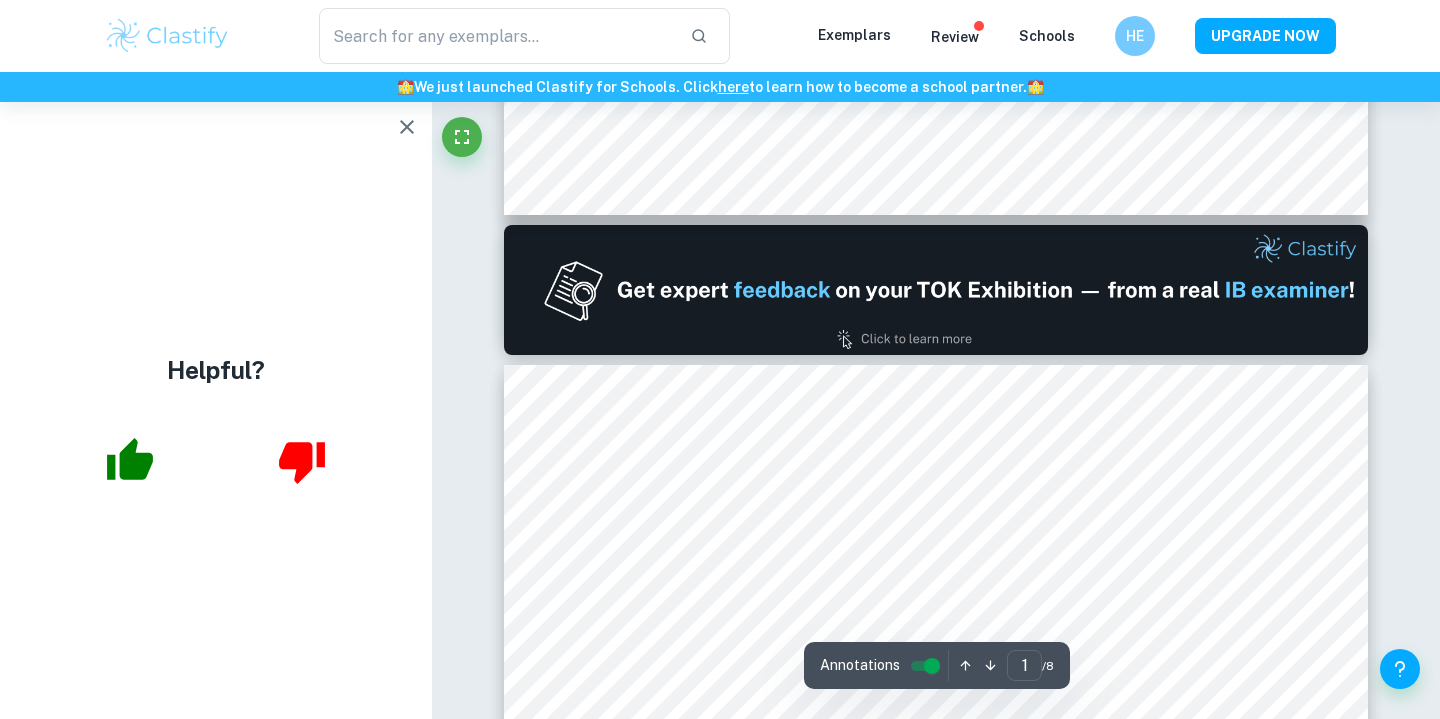 type on "2" 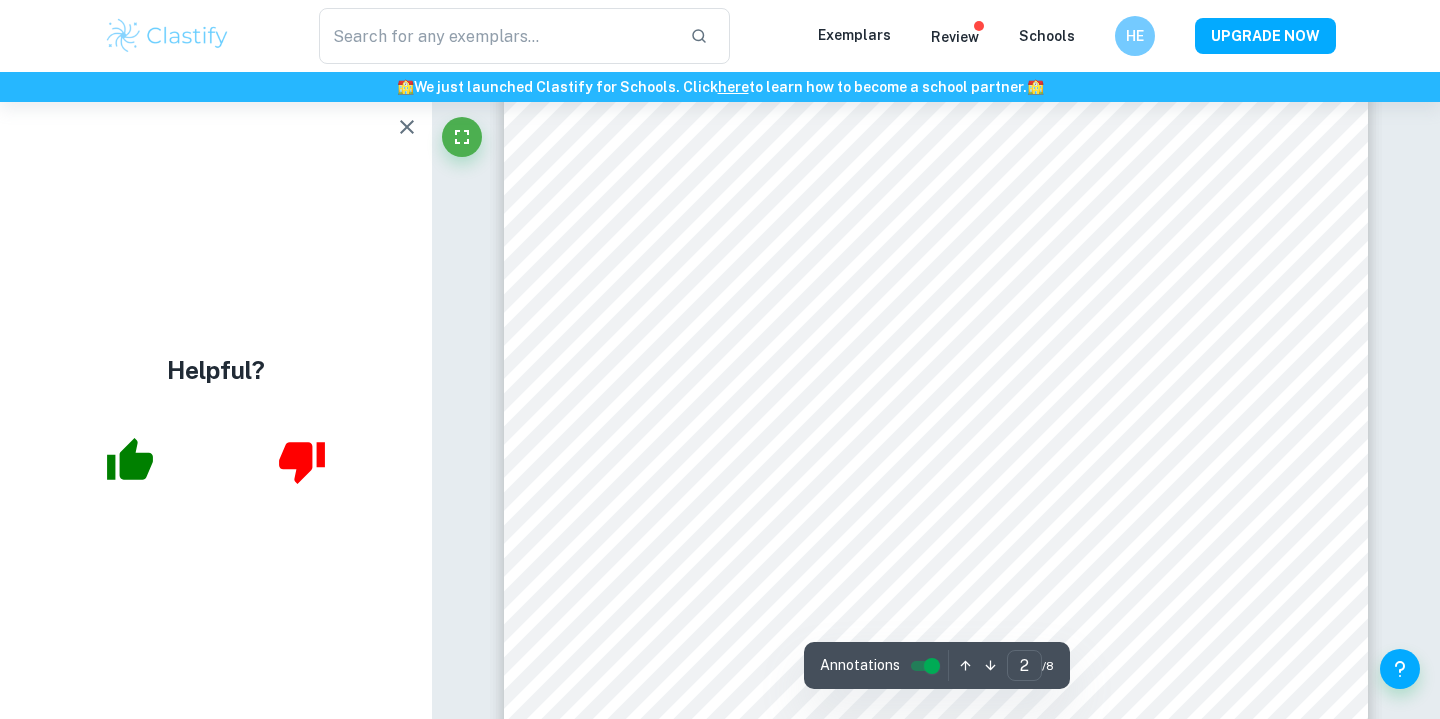 scroll, scrollTop: 1331, scrollLeft: 0, axis: vertical 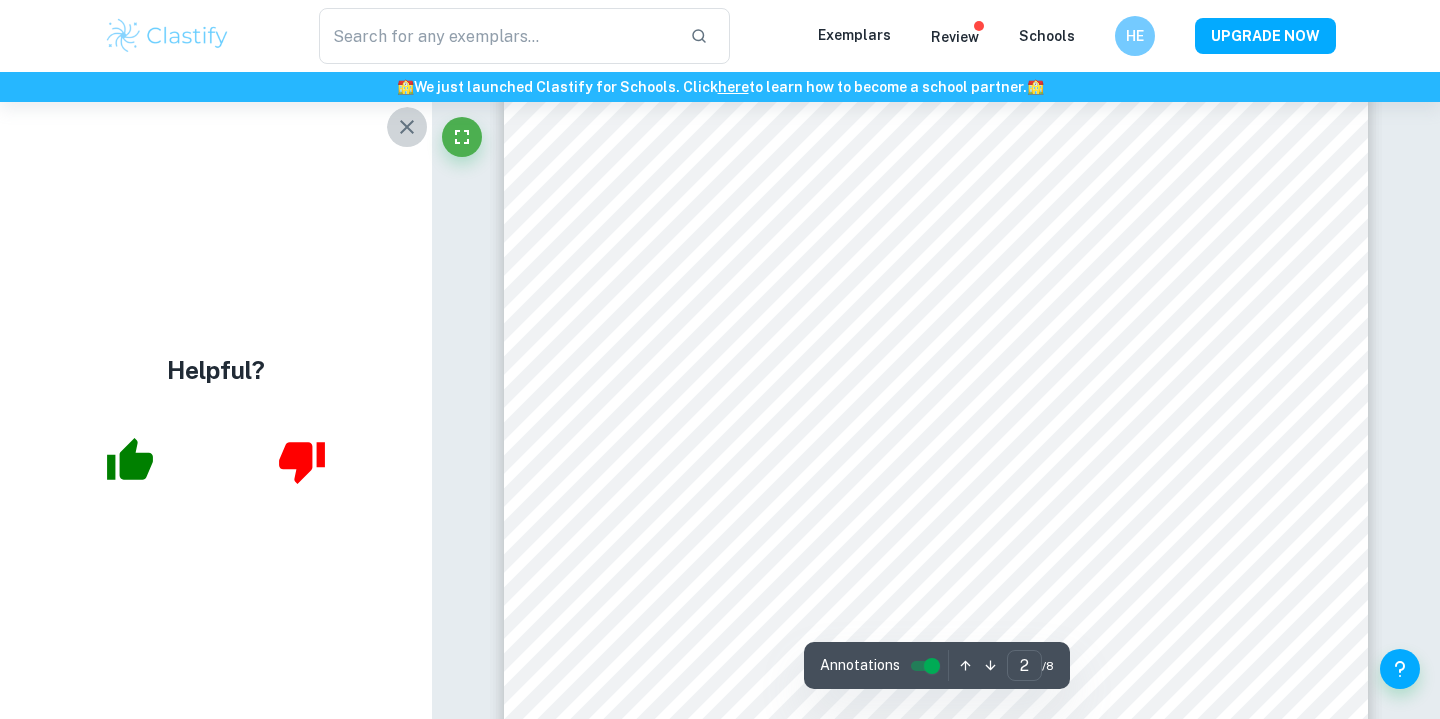 click 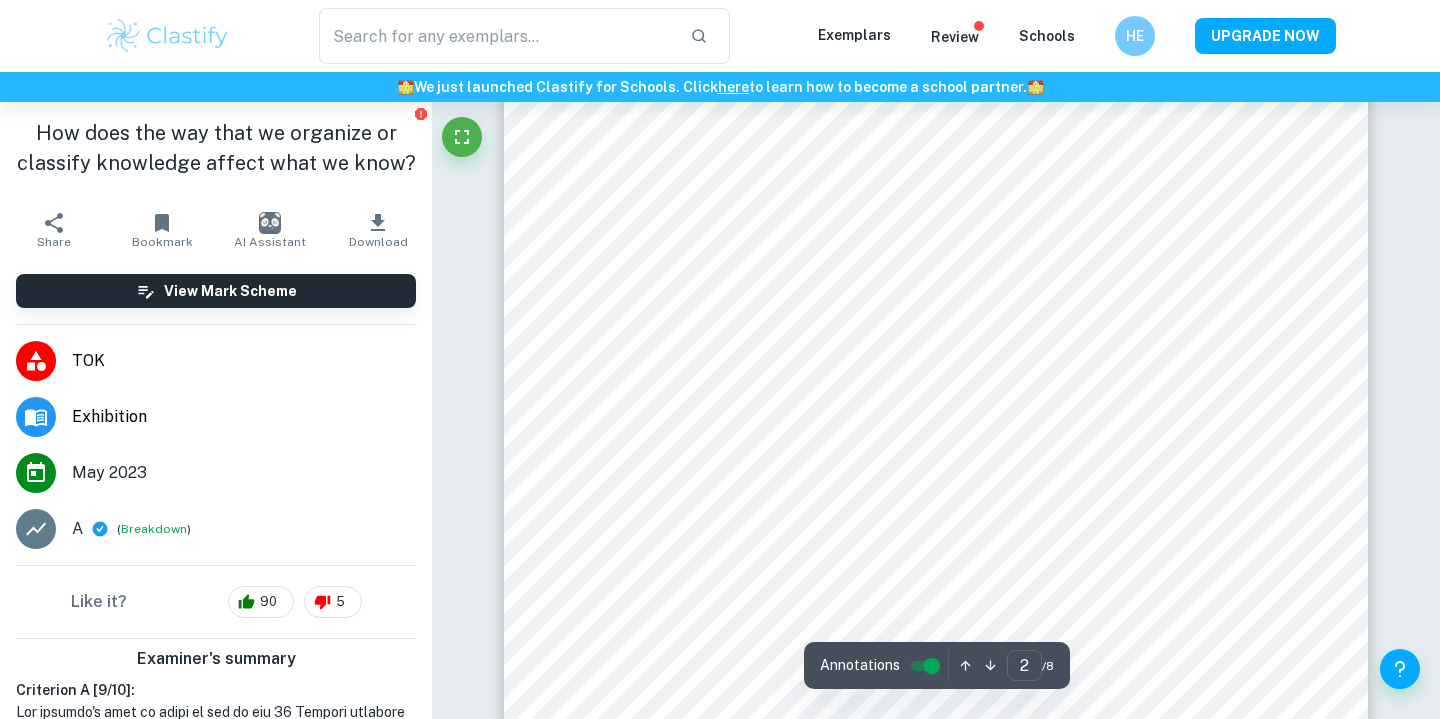 scroll, scrollTop: 1405, scrollLeft: 0, axis: vertical 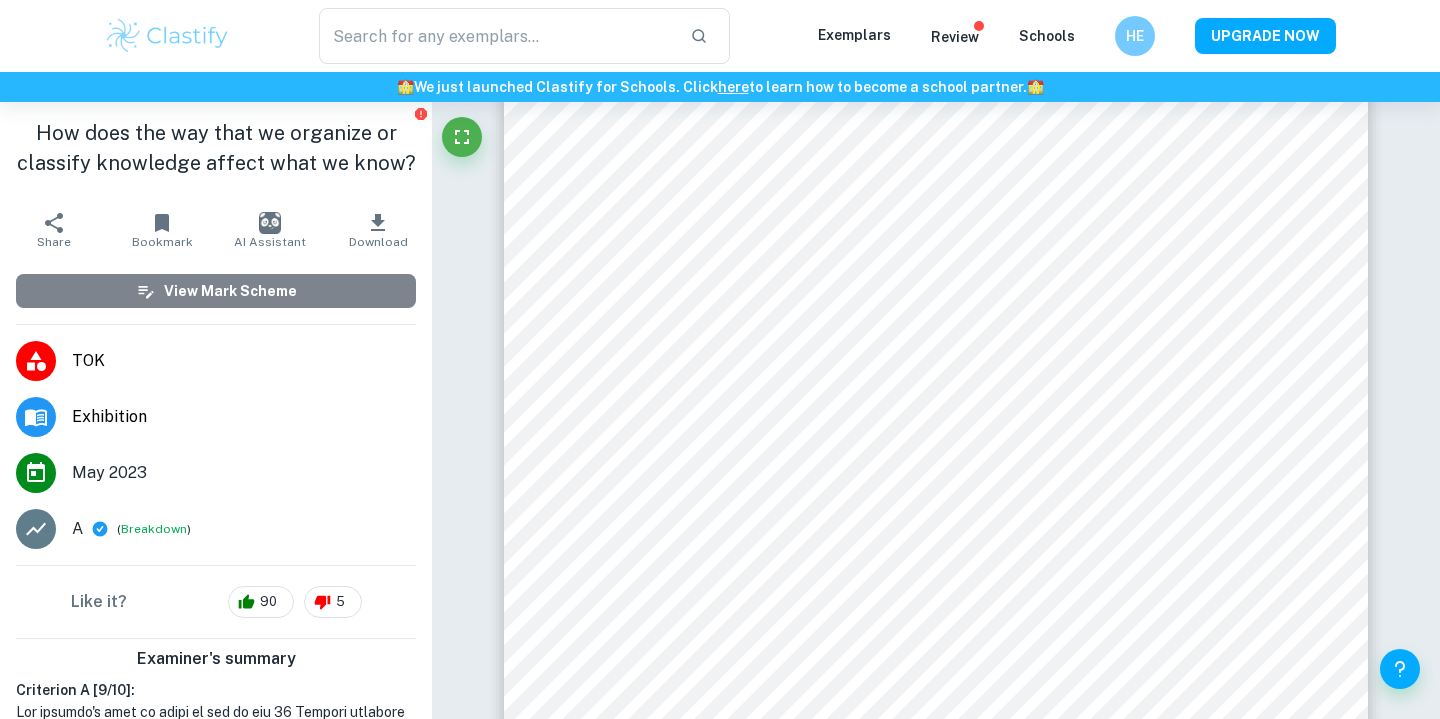 click on "View Mark Scheme" at bounding box center [216, 291] 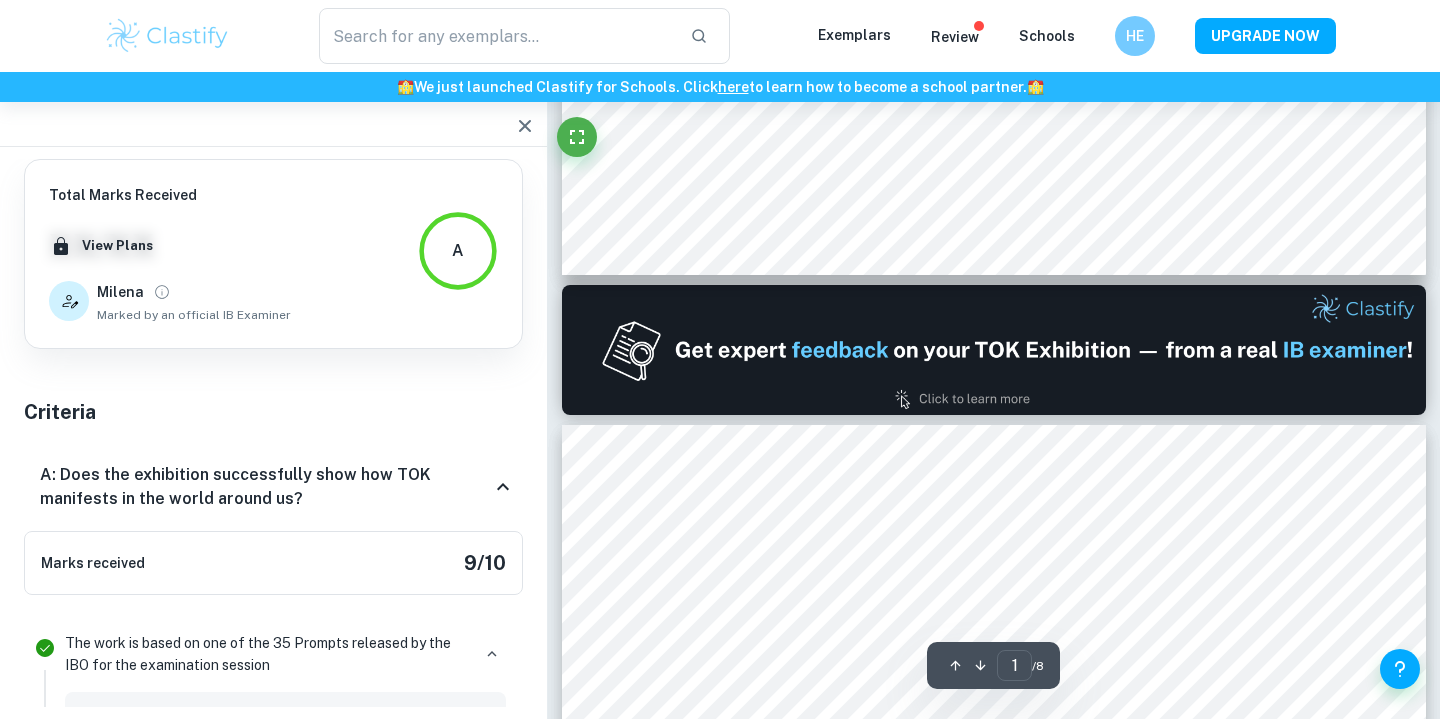 type on "2" 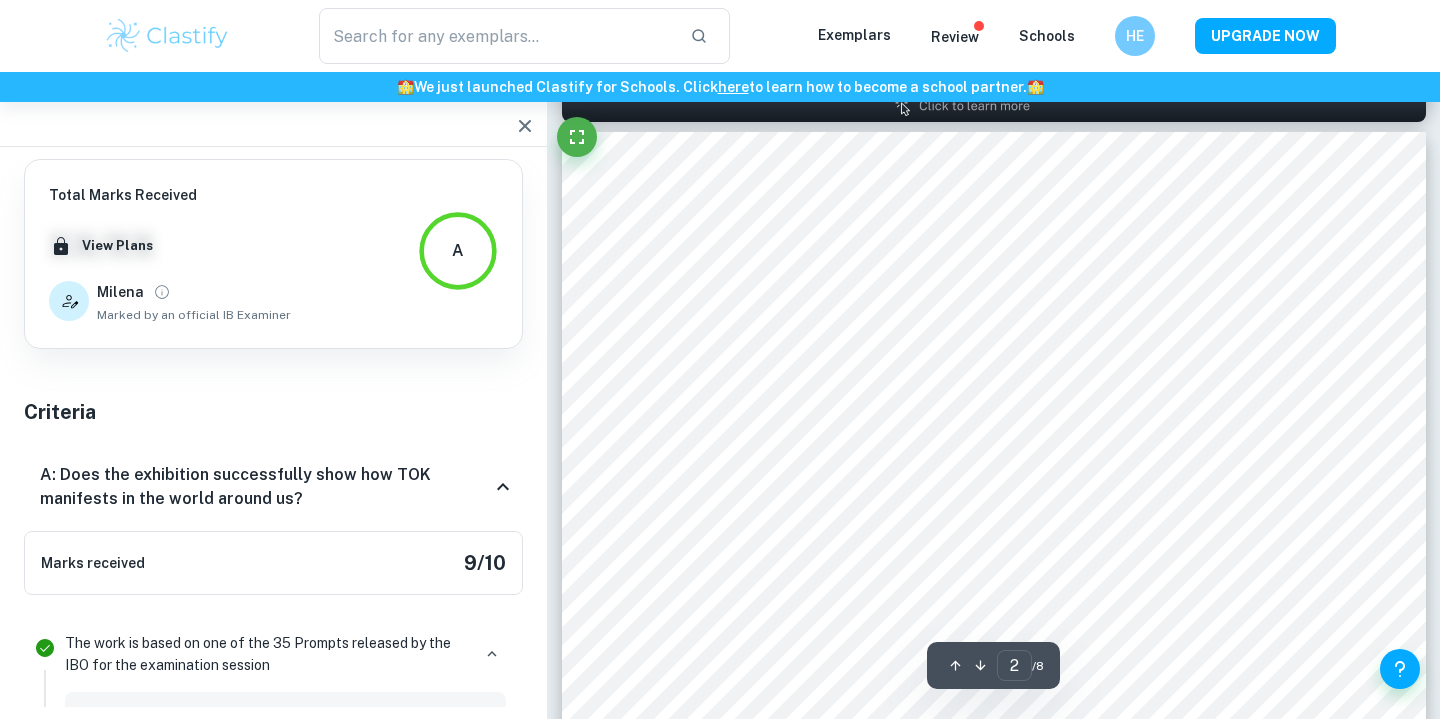 scroll, scrollTop: 1297, scrollLeft: 0, axis: vertical 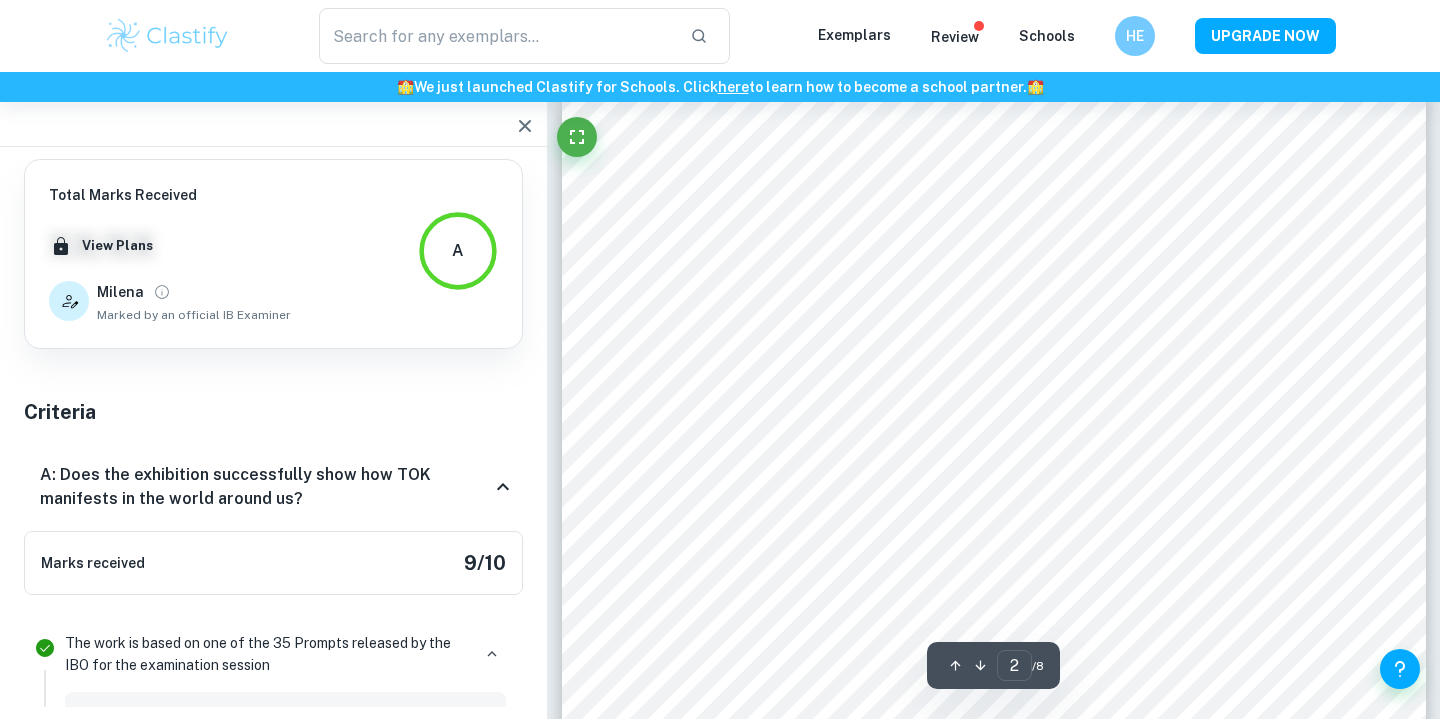 click 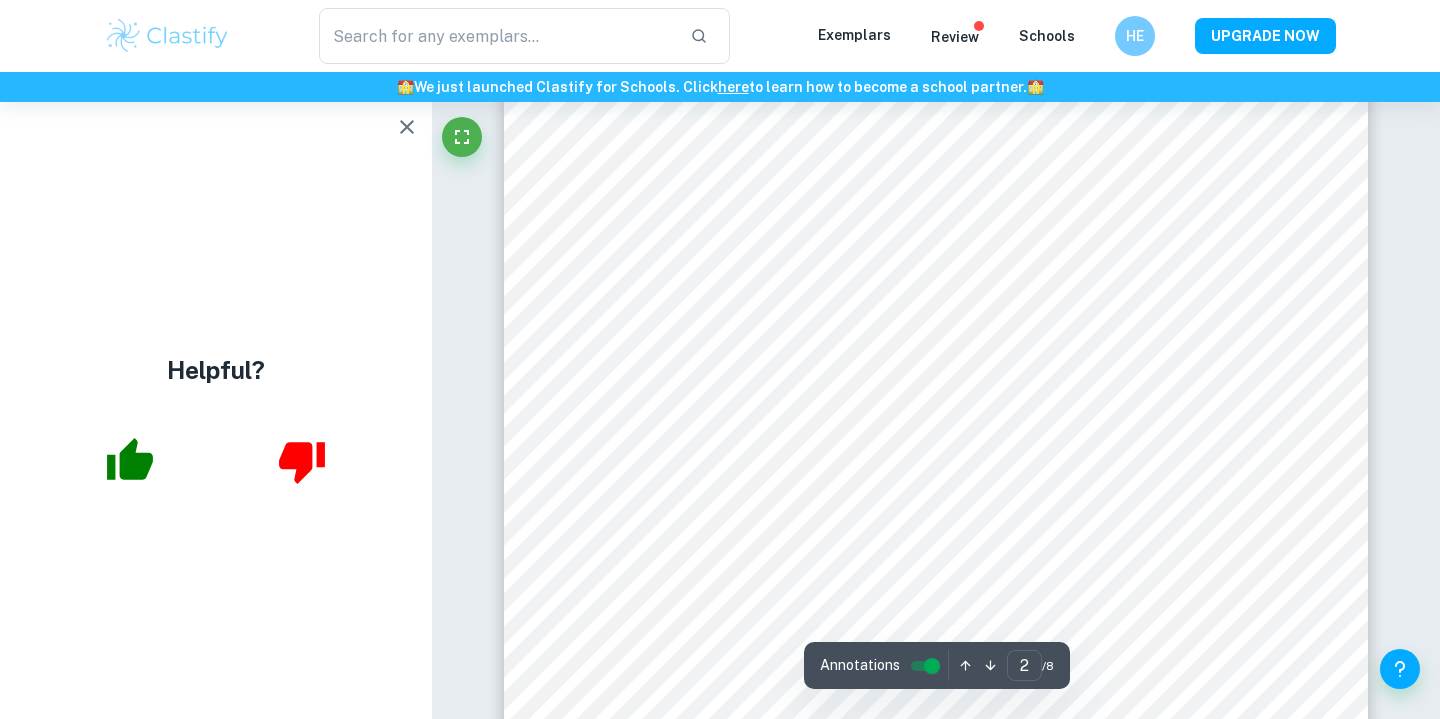 scroll, scrollTop: 1594, scrollLeft: 0, axis: vertical 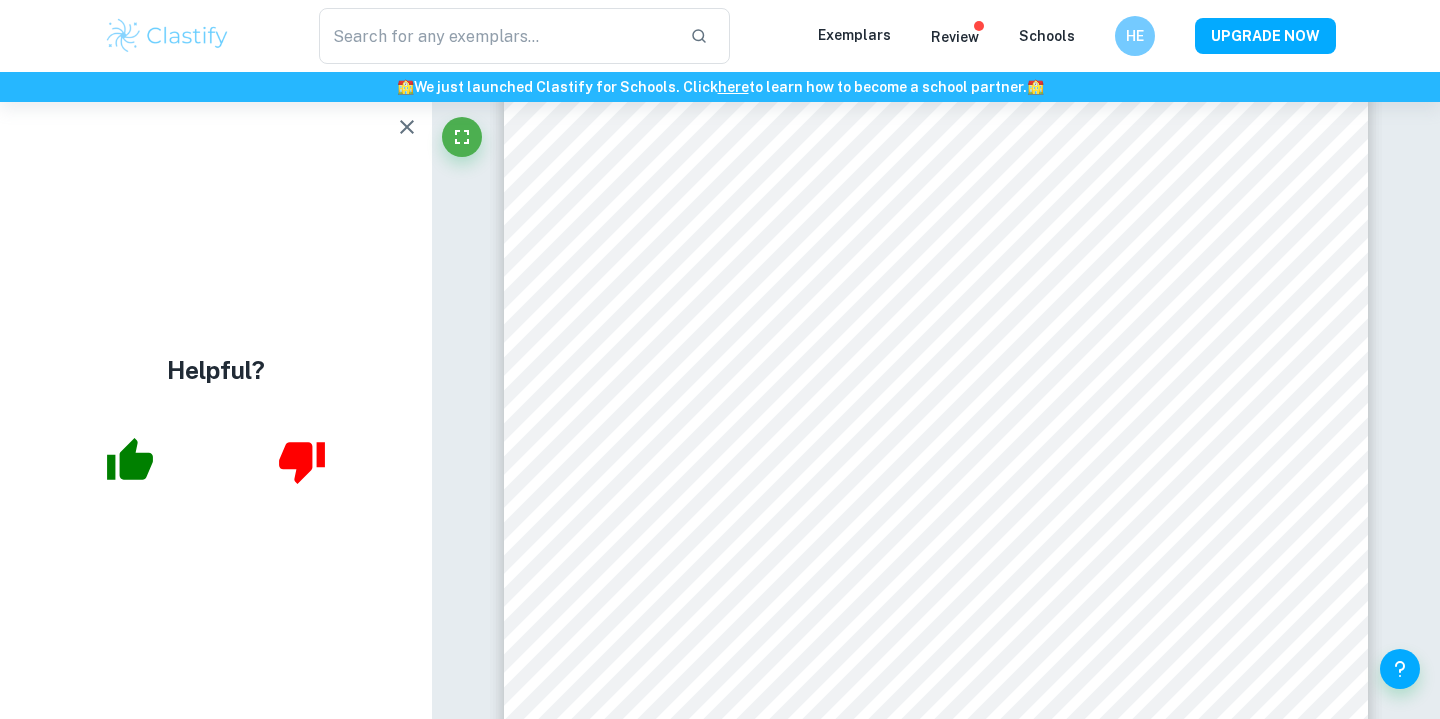 click on "Correct Other requirements Comment Unlock access to all examiner comments with Clastify Premium Upgrade Now Correct Other requirements Comment Unlock access to all examiner comments with Clastify Premium Upgrade Now Correct Criterion A The Exhibition clearly identifies 3 objects, all linked to the chosen prompt Comment This criterion is met as the essay clearly identifies and discusses three objects, all of which are linked to the chosen prompt of 'How does the way that we organize or classify knowledge affect what we know?' Written by [NAME] Ask Clai Correct Criterion A Comment Unlock access to all examiner comments with Clastify Premium Upgrade Now Correct Criterion A Comment Unlock access to all examiner comments with Clastify Premium Upgrade Now Correct Criterion A Comment Unlock access to all examiner comments with Clastify Premium Upgrade Now Correct Criterion A Comment Unlock access to all examiner comments with Clastify Premium Upgrade Now Correct Criterion A Comment examiner" at bounding box center [936, 3105] 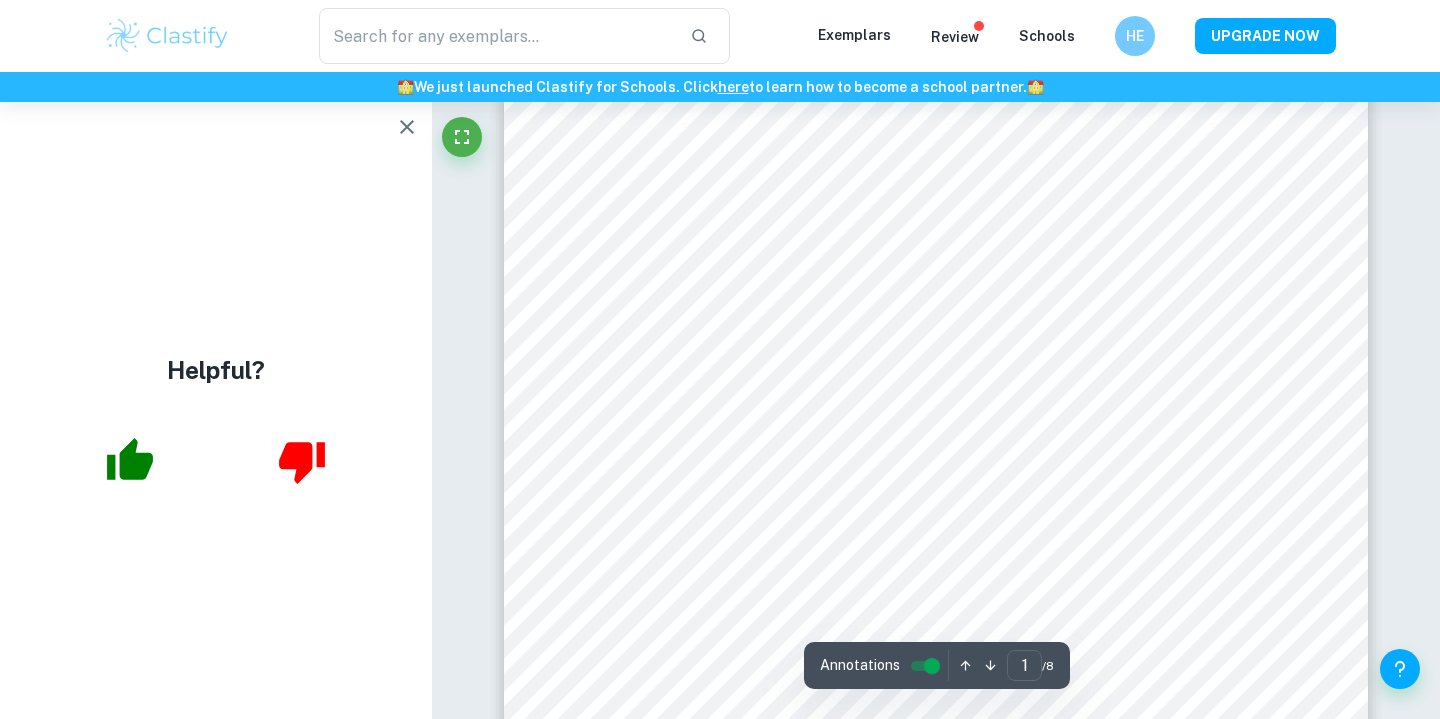 scroll, scrollTop: 222, scrollLeft: 0, axis: vertical 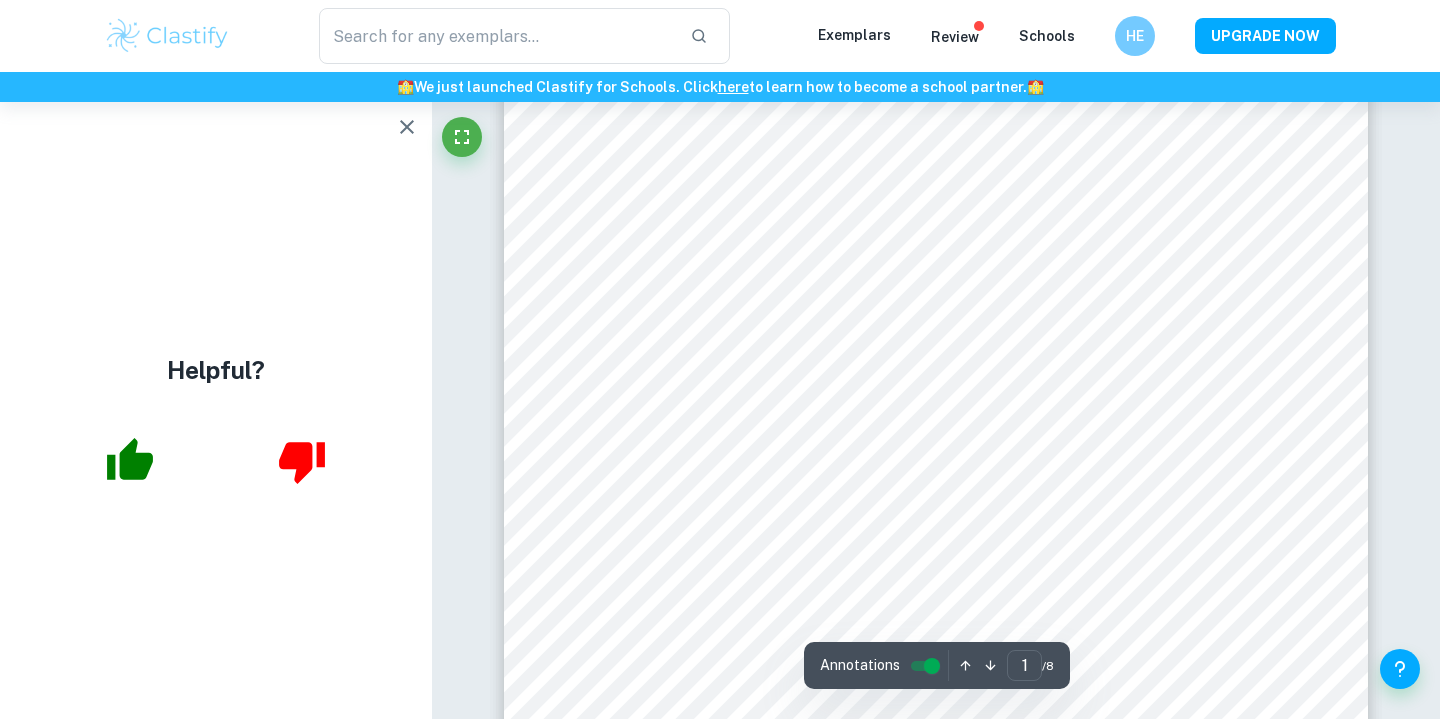 click 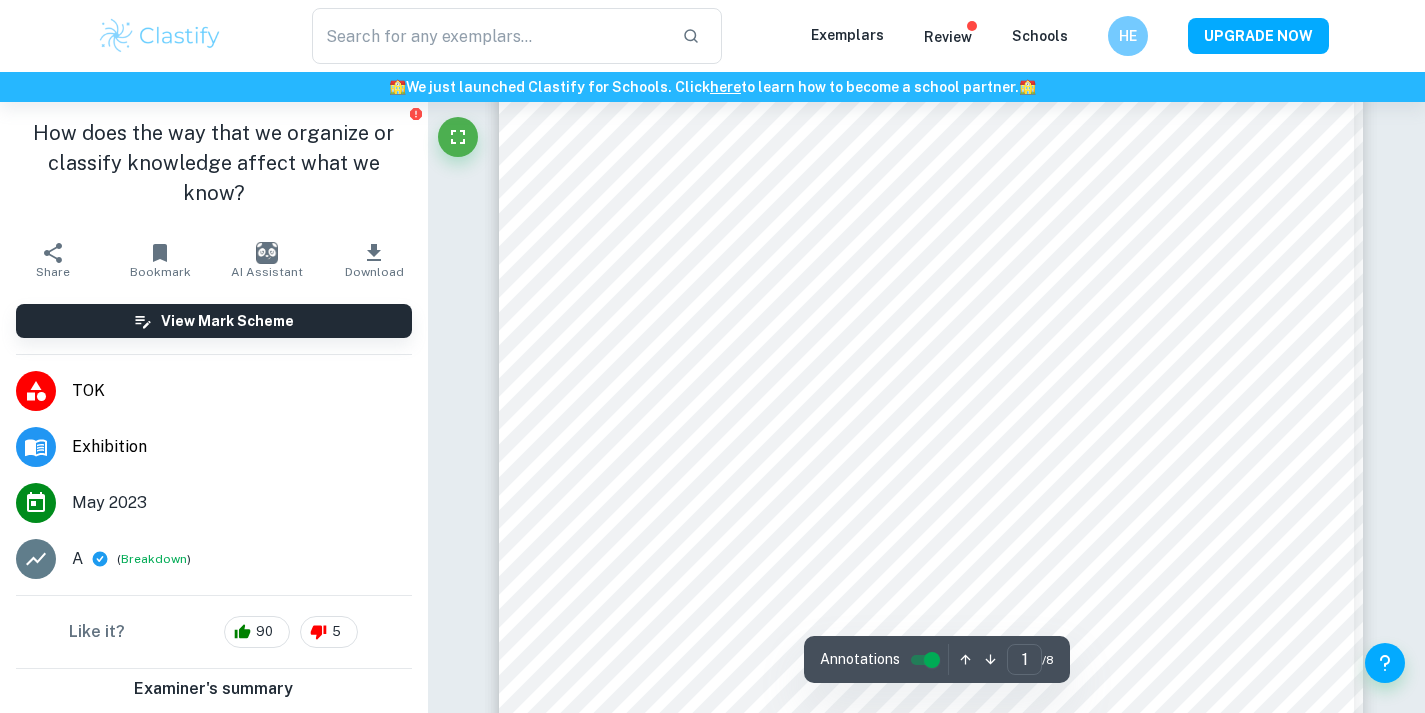 scroll, scrollTop: 282, scrollLeft: 0, axis: vertical 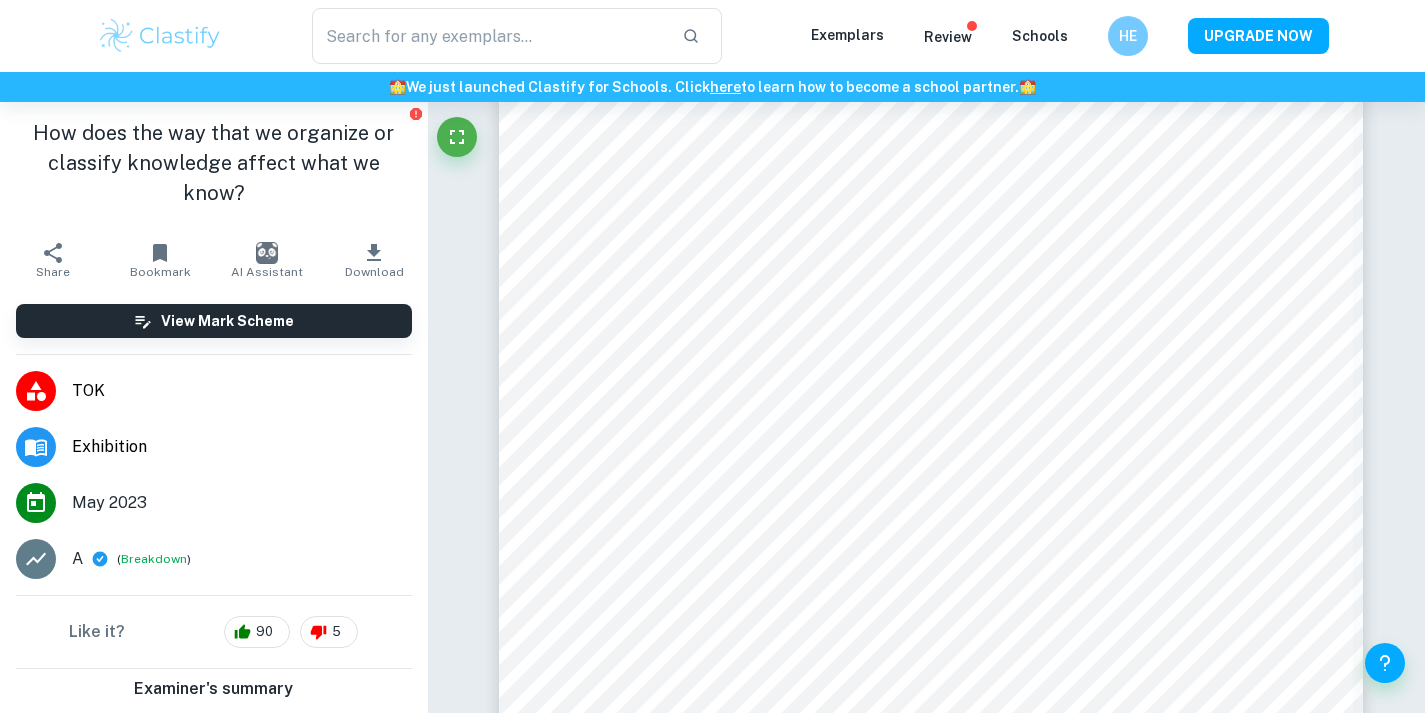 type on "1" 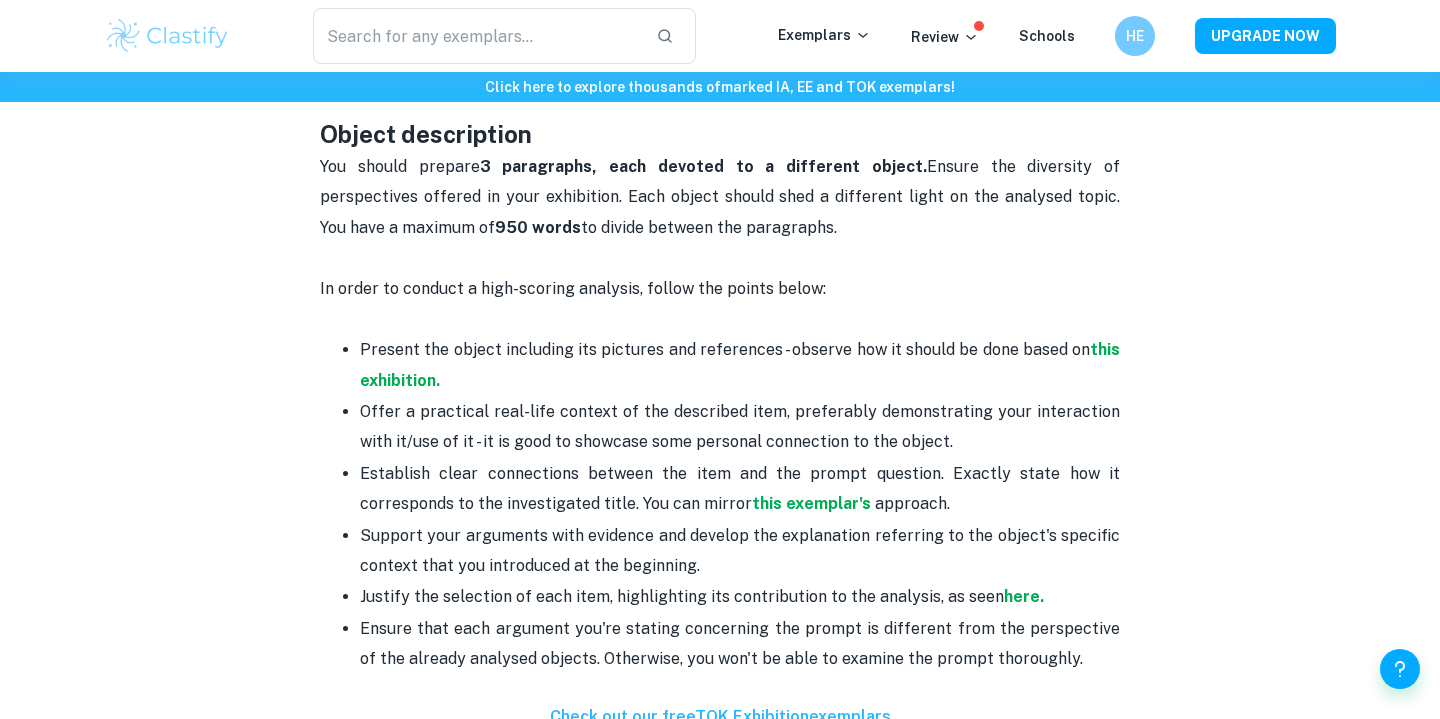 scroll, scrollTop: 1144, scrollLeft: 0, axis: vertical 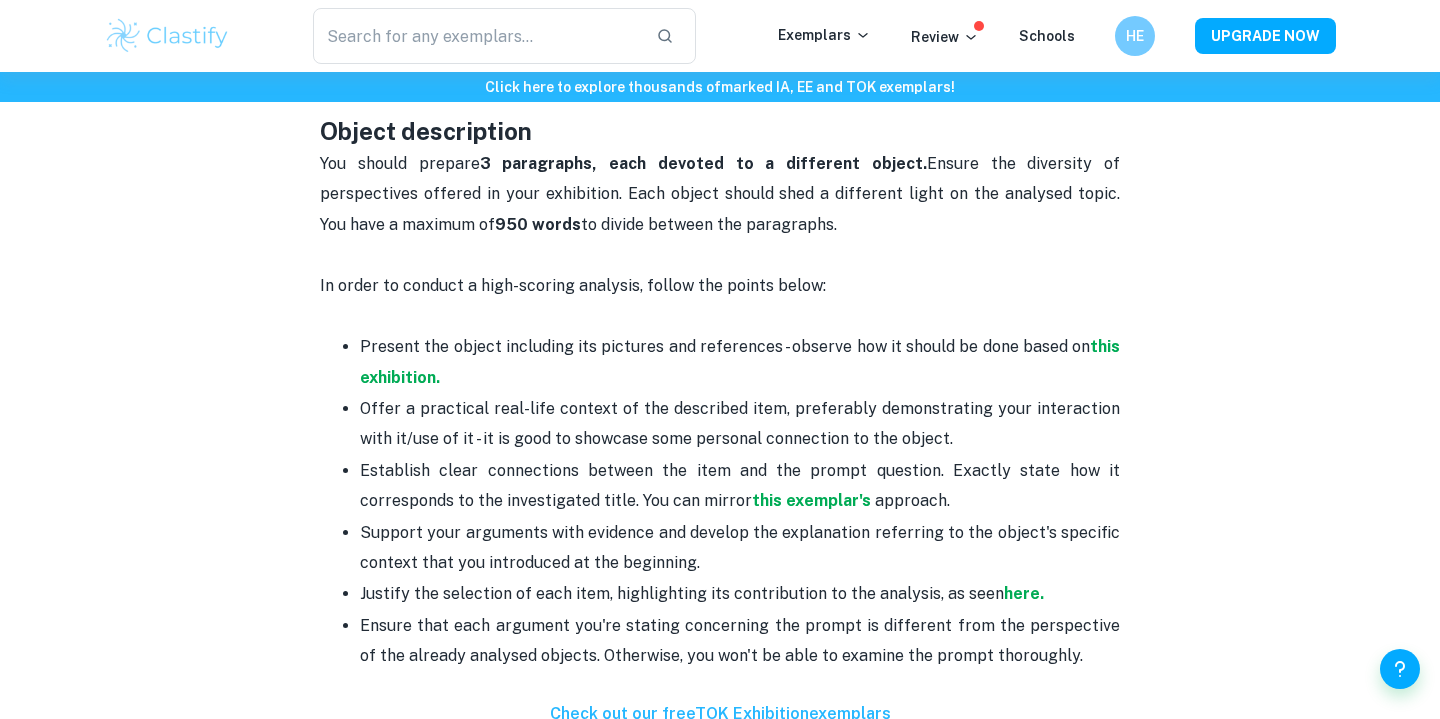 click at bounding box center (720, 255) 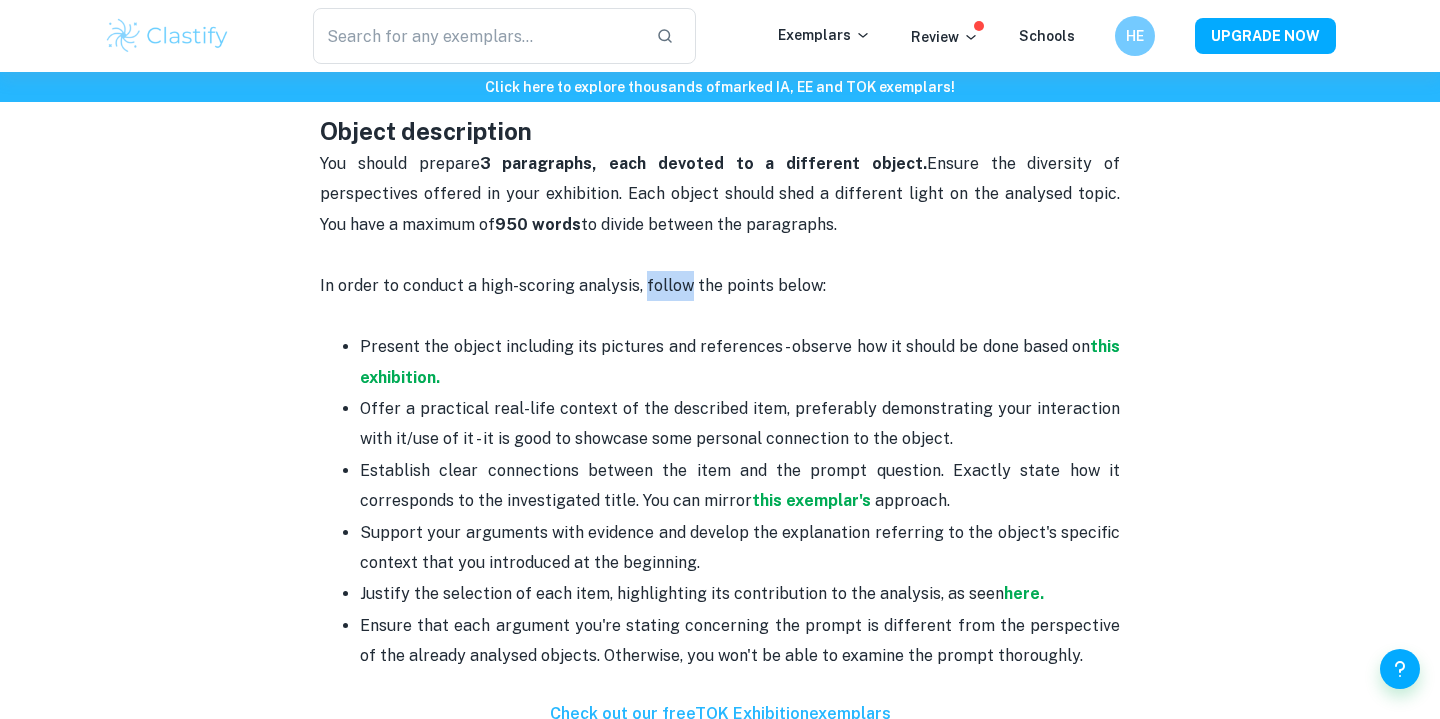 click on "In order to conduct a high-scoring analysis, follow the points below:" at bounding box center (720, 301) 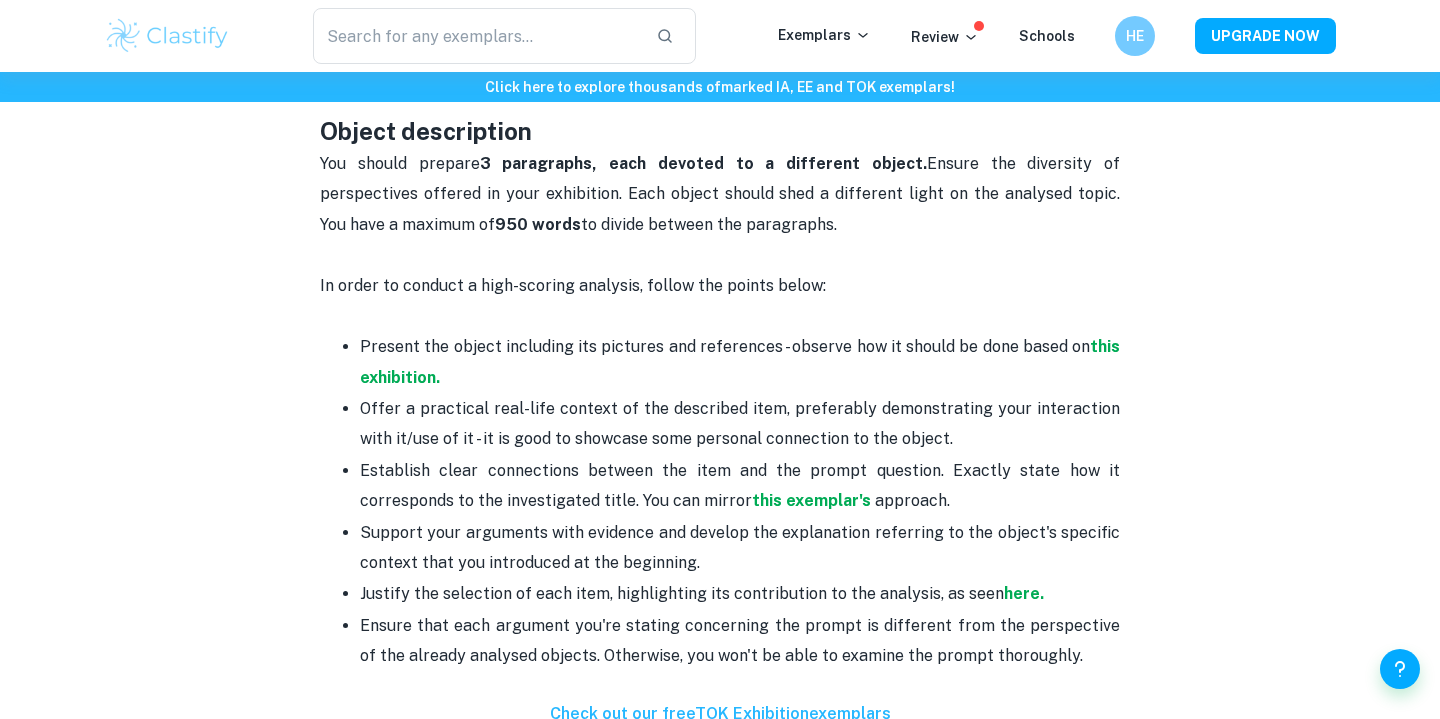 click on "In order to conduct a high-scoring analysis, follow the points below:" at bounding box center (720, 301) 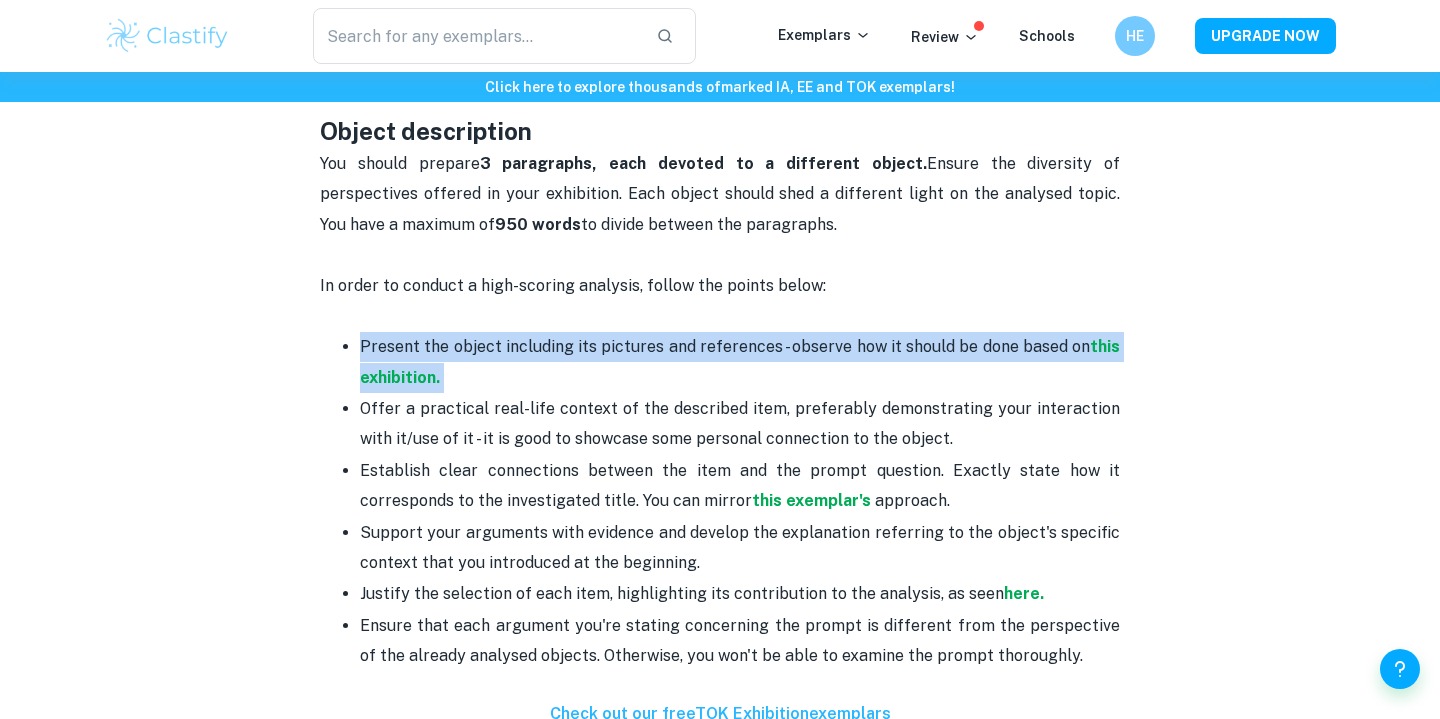 click on "Present the object including its pictures and references - observe how it should be done based on  this exhibition." at bounding box center (740, 362) 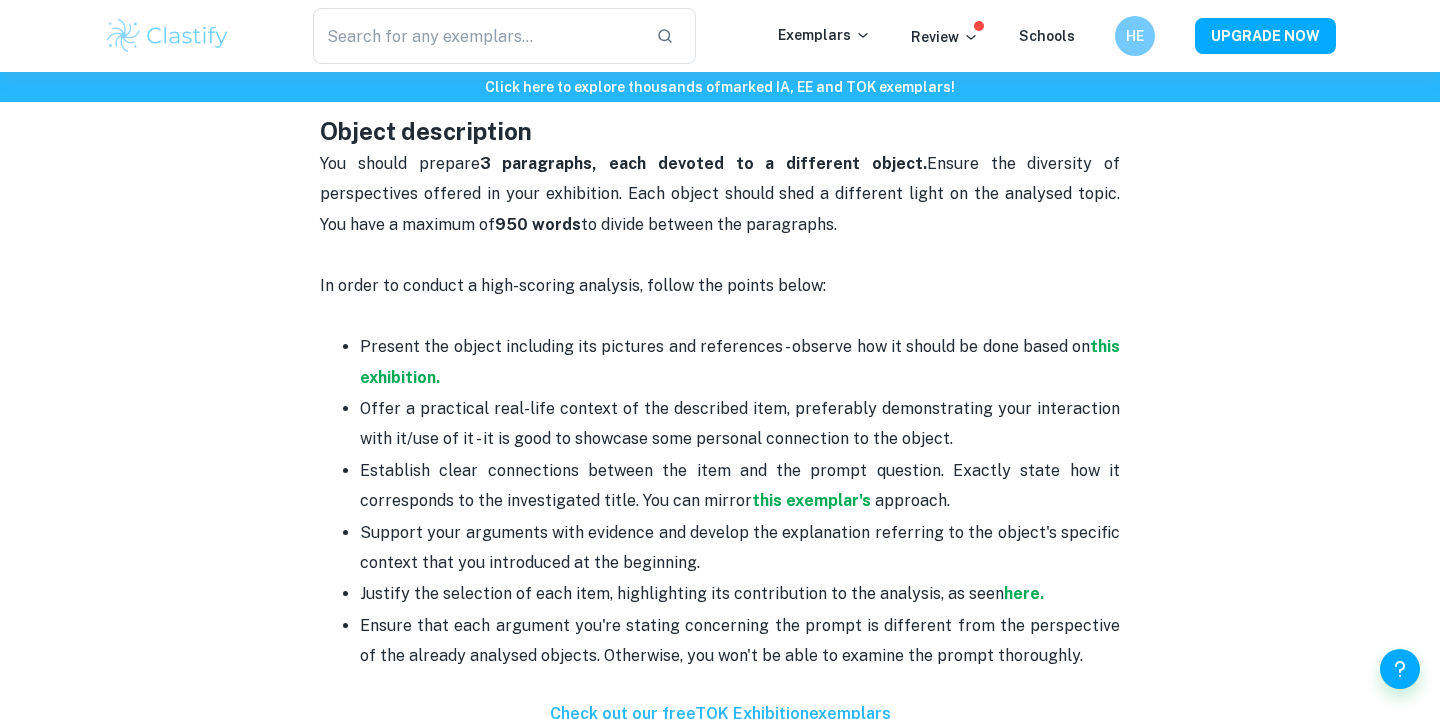 click on "Present the object including its pictures and references - observe how it should be done based on  this exhibition." at bounding box center (740, 362) 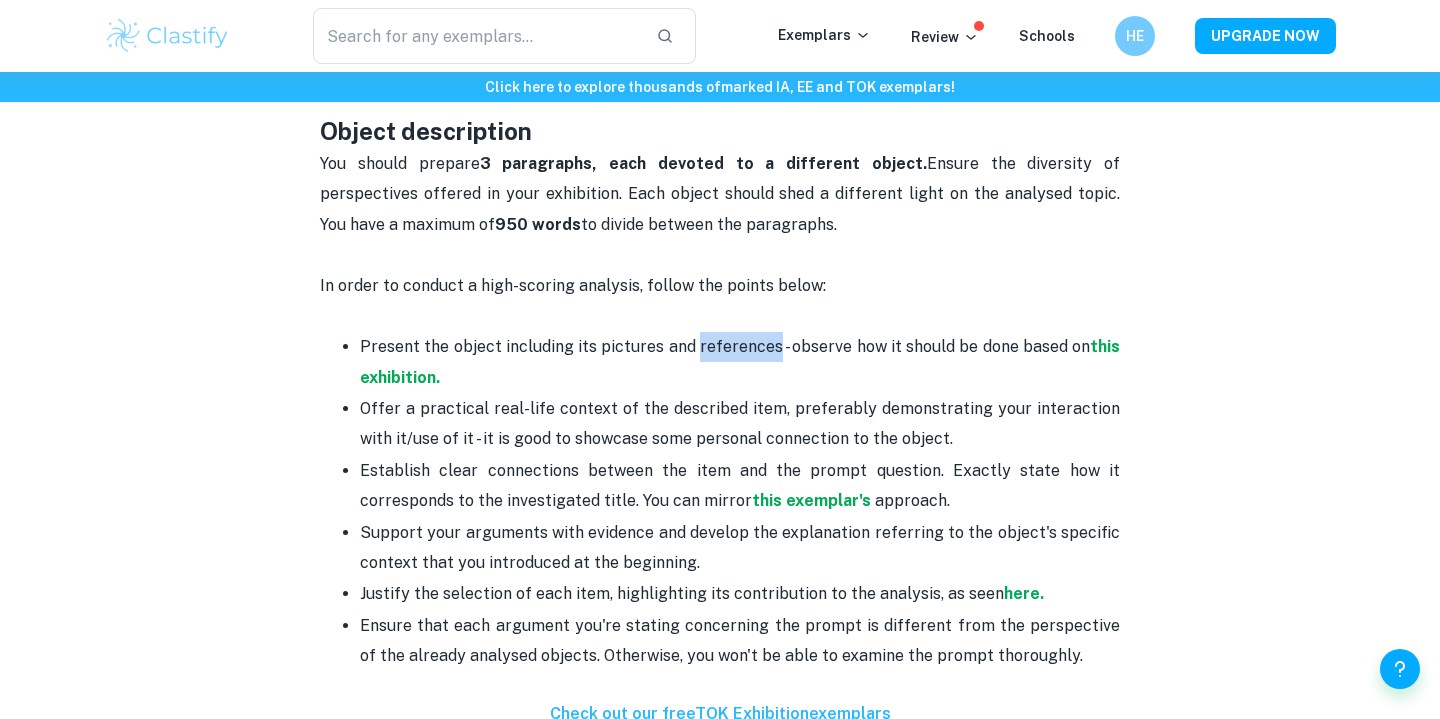 click on "Present the object including its pictures and references - observe how it should be done based on  this exhibition." at bounding box center [740, 362] 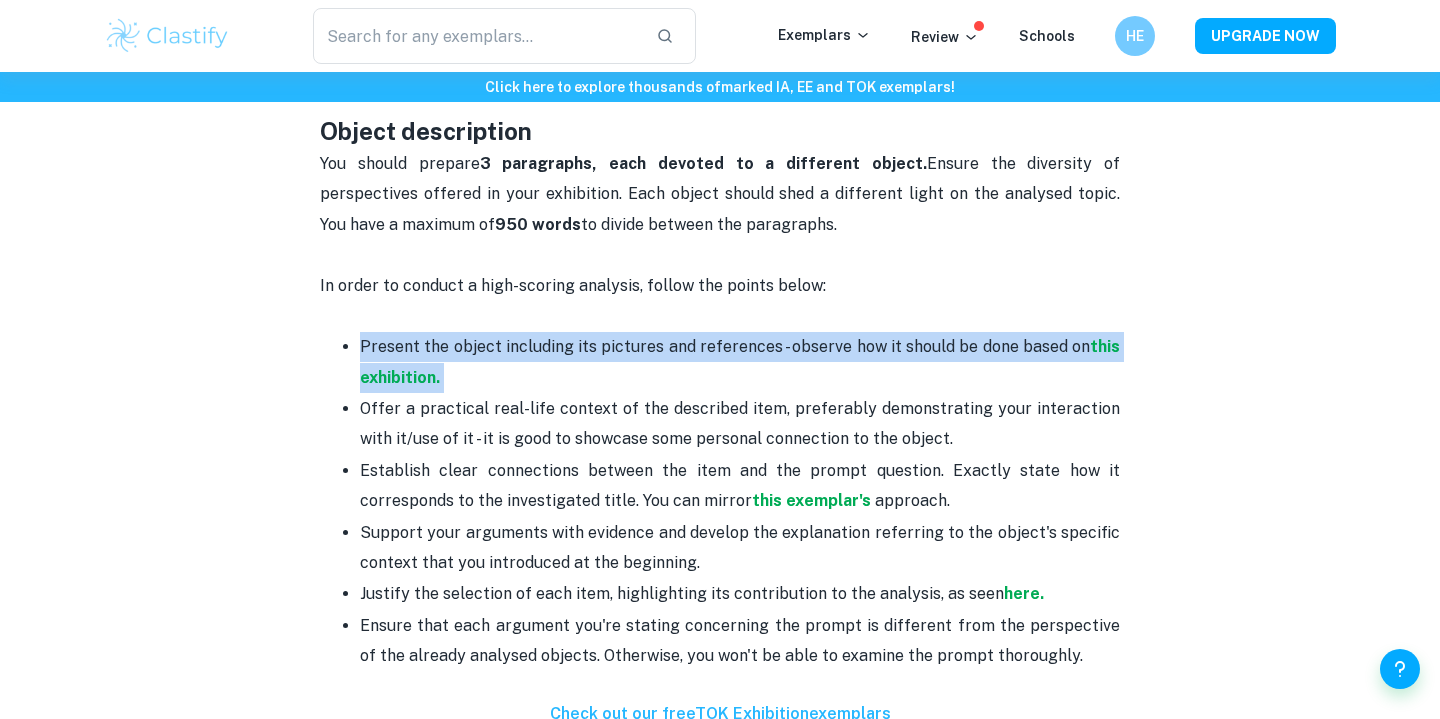 click on "Present the object including its pictures and references - observe how it should be done based on  this exhibition." at bounding box center (740, 362) 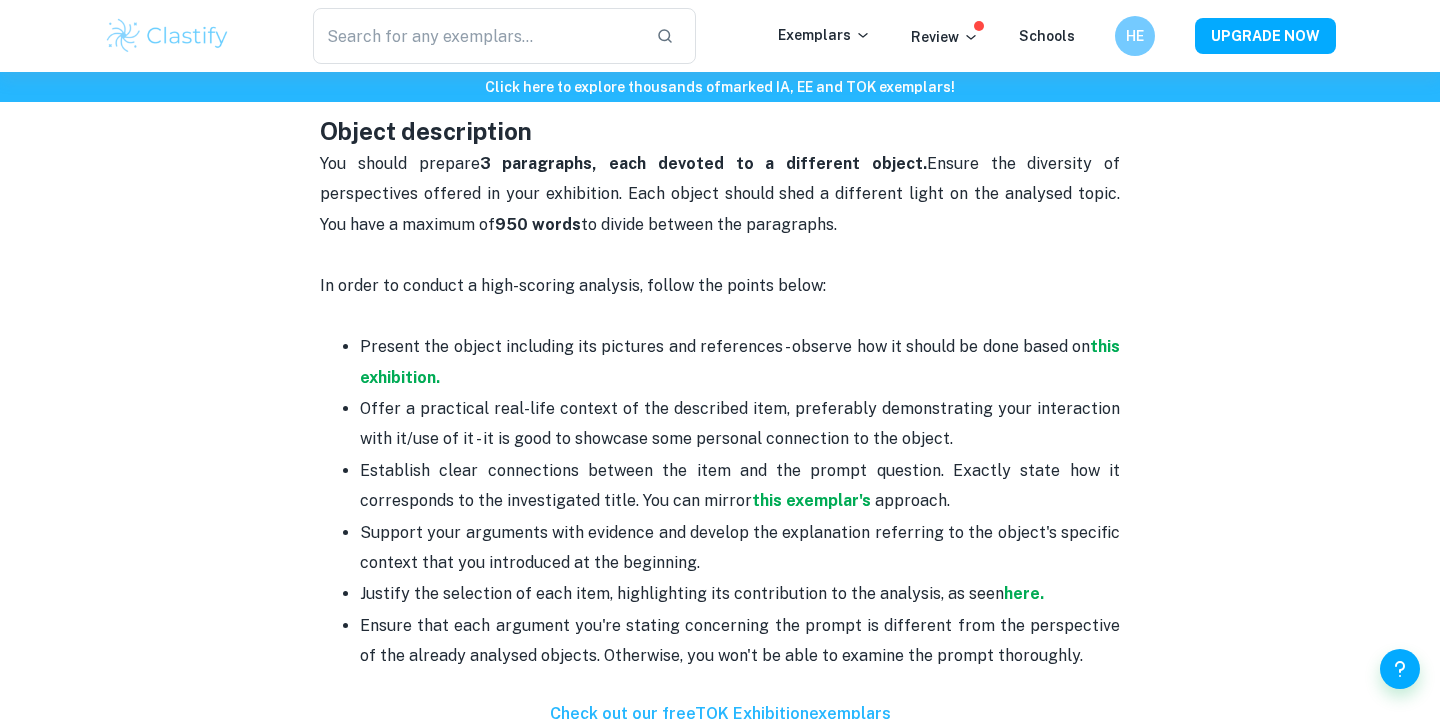 click on "Present the object including its pictures and references - observe how it should be done based on  this exhibition." at bounding box center (740, 362) 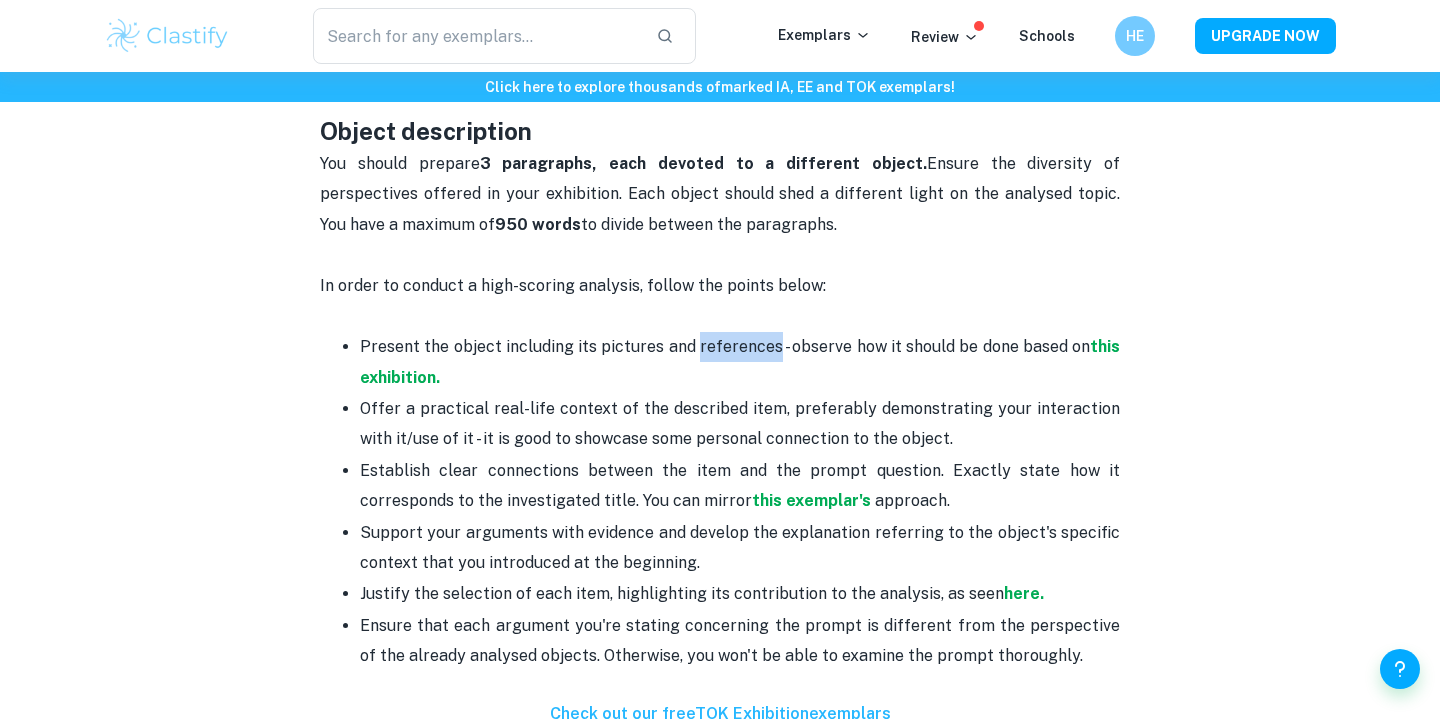 click on "Present the object including its pictures and references - observe how it should be done based on  this exhibition." at bounding box center [740, 362] 